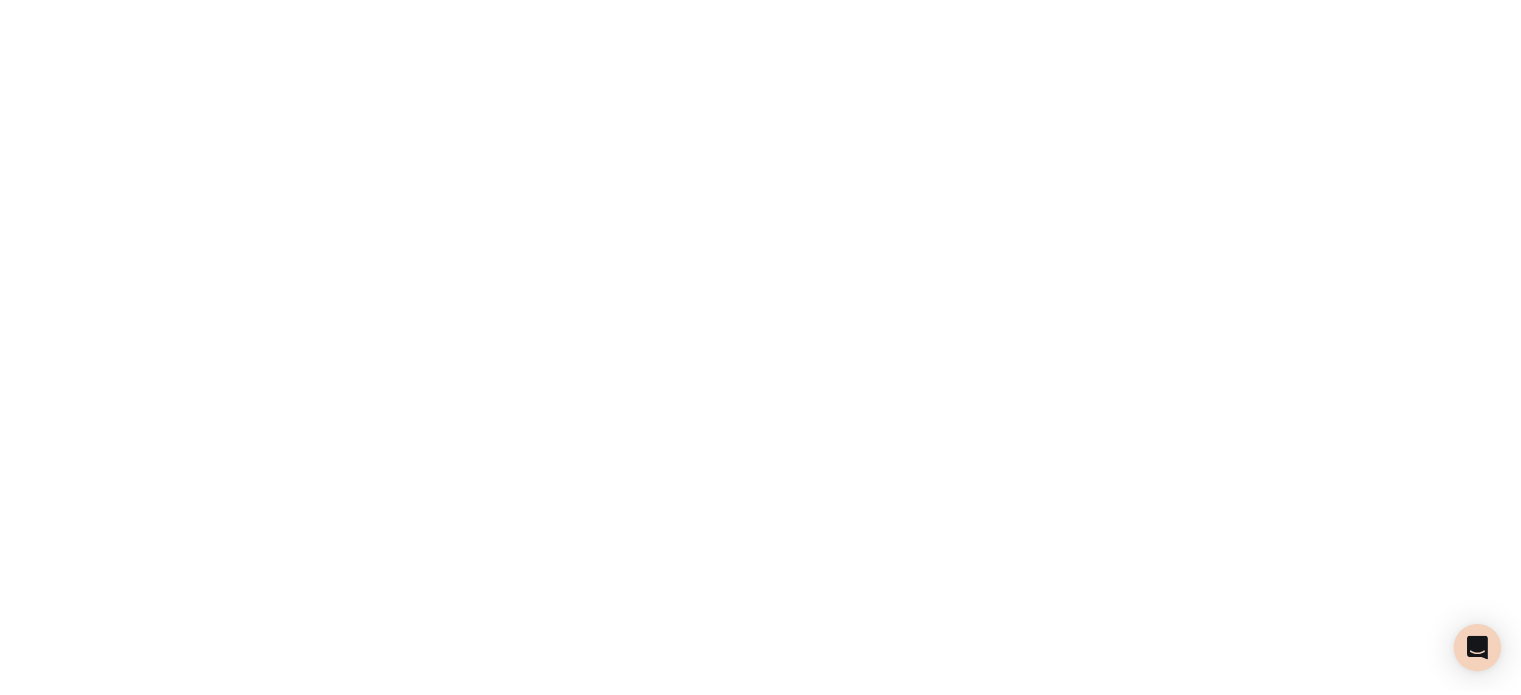 scroll, scrollTop: 0, scrollLeft: 0, axis: both 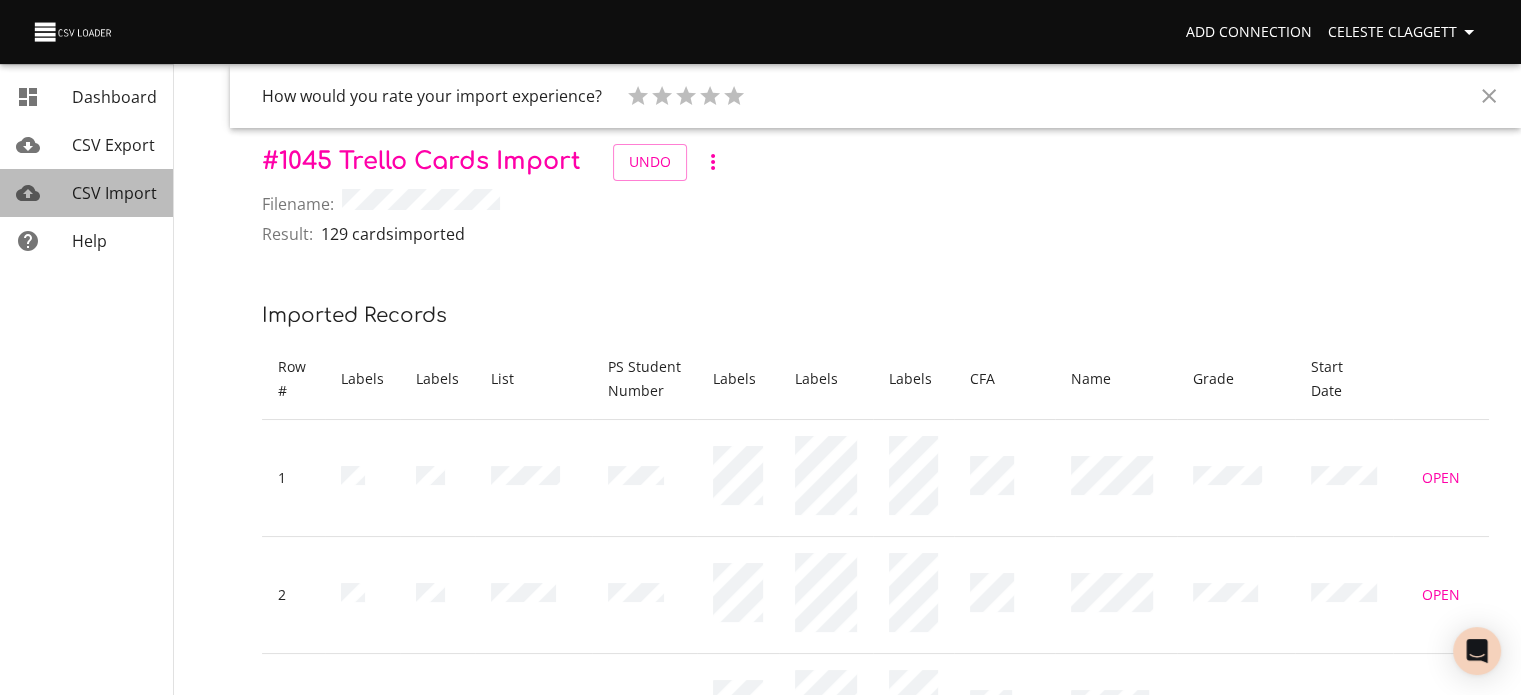 click on "CSV Import" at bounding box center (114, 193) 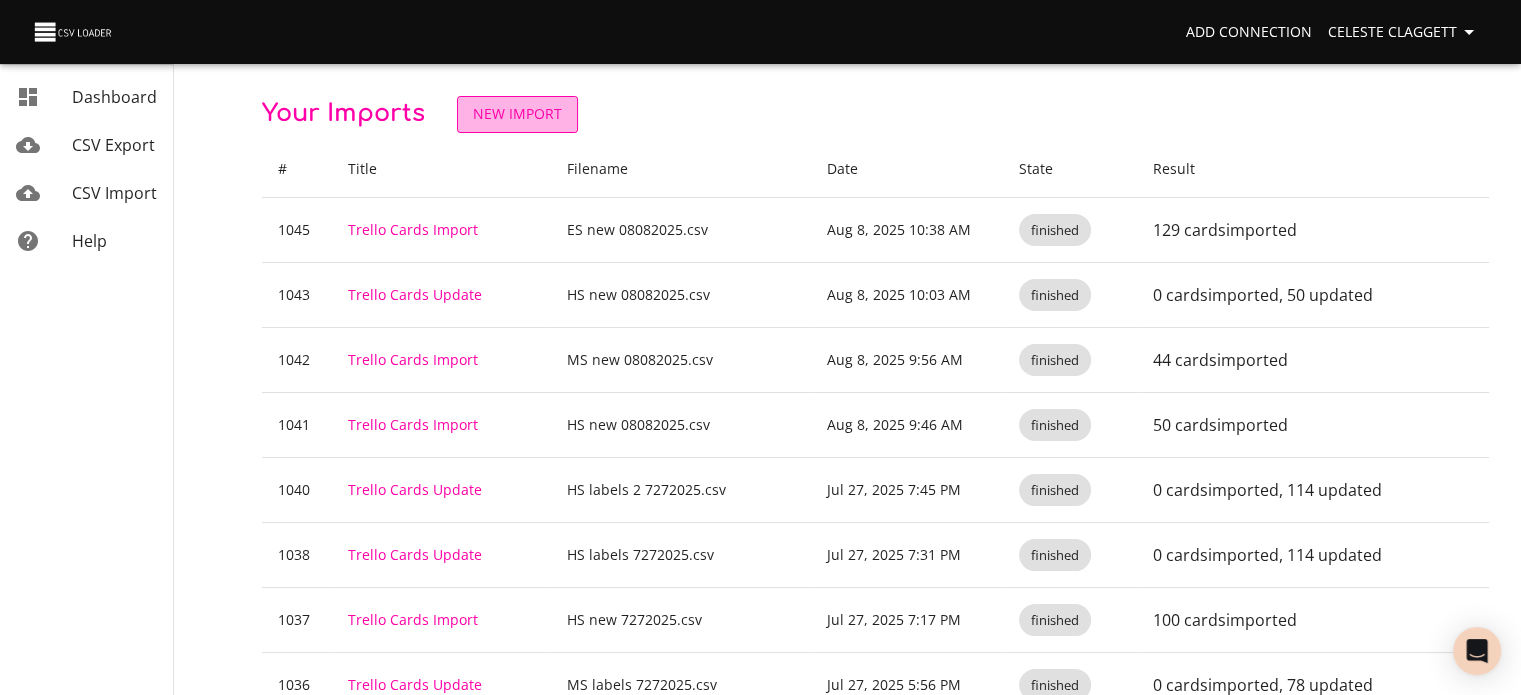 click on "New Import" at bounding box center (517, 114) 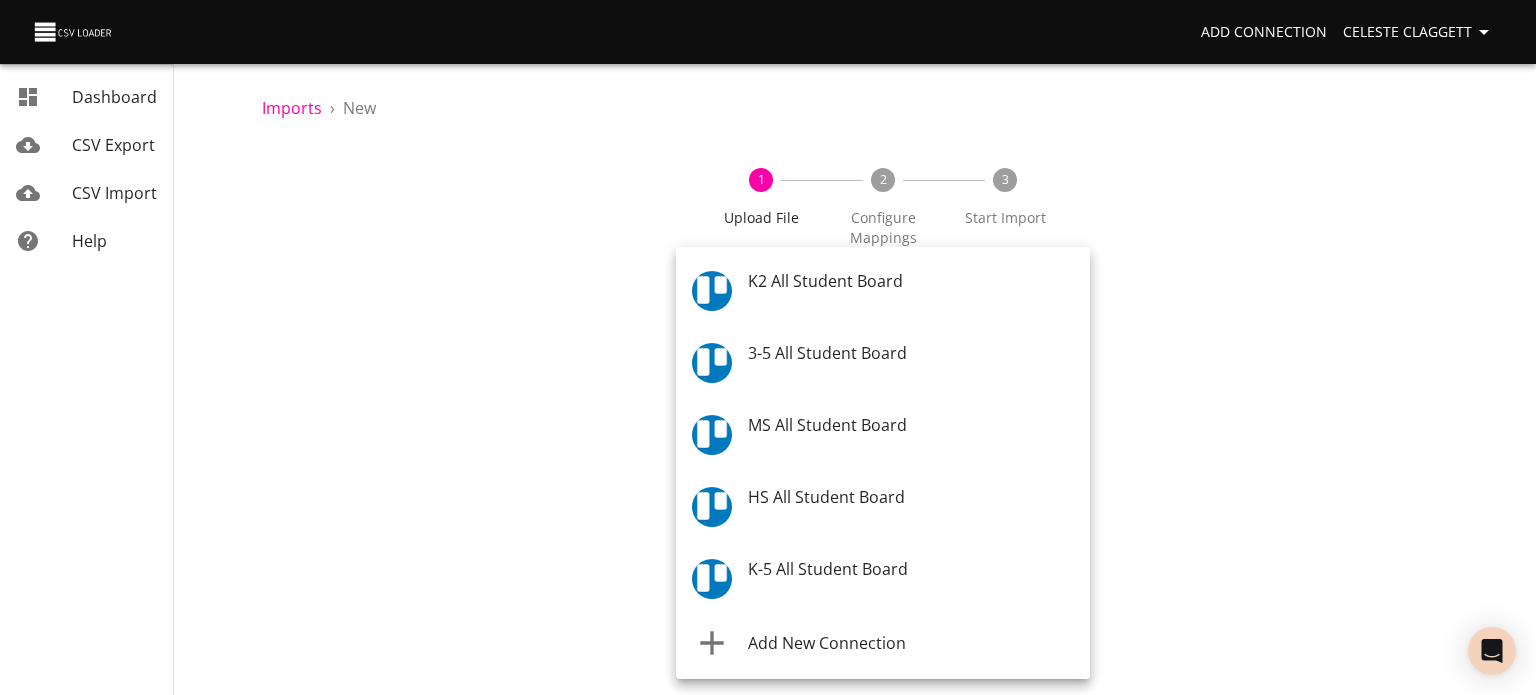 click on "Add Connection Celeste Claggett   Dashboard CSV Export CSV Import Help Imports › New 1 Upload File 2 Configure Mappings 3 Start Import Where are you importing?   * ​ What are you importing?   * What do you want to do?   * Add new records (import) How often? One-time Auto import Choose File CSV File   * Continue
Dashboard CSV Export CSV Import Help K2 All Student Board 3-5 All Student Board MS All Student Board HS All Student Board K-5 All Student Board Add New Connection" at bounding box center (768, 347) 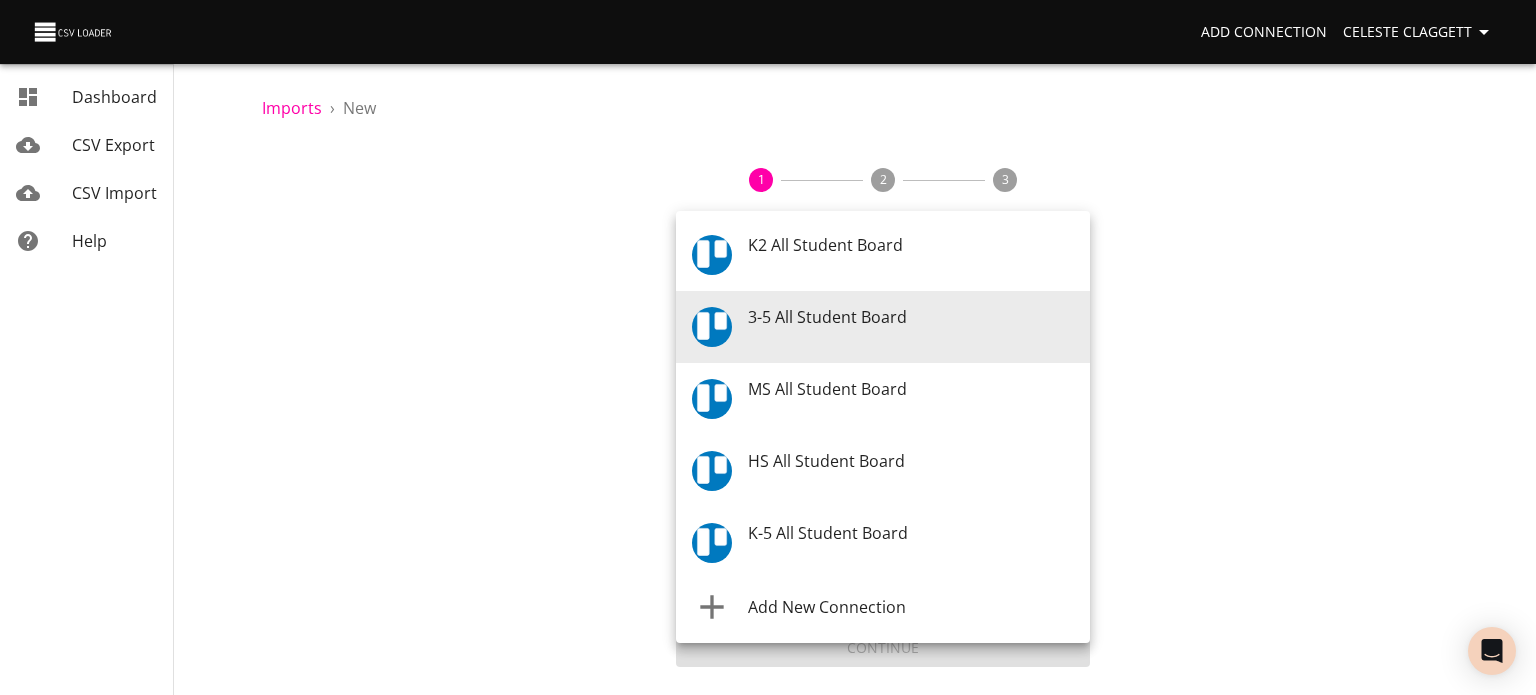 drag, startPoint x: 797, startPoint y: 308, endPoint x: 811, endPoint y: 347, distance: 41.4367 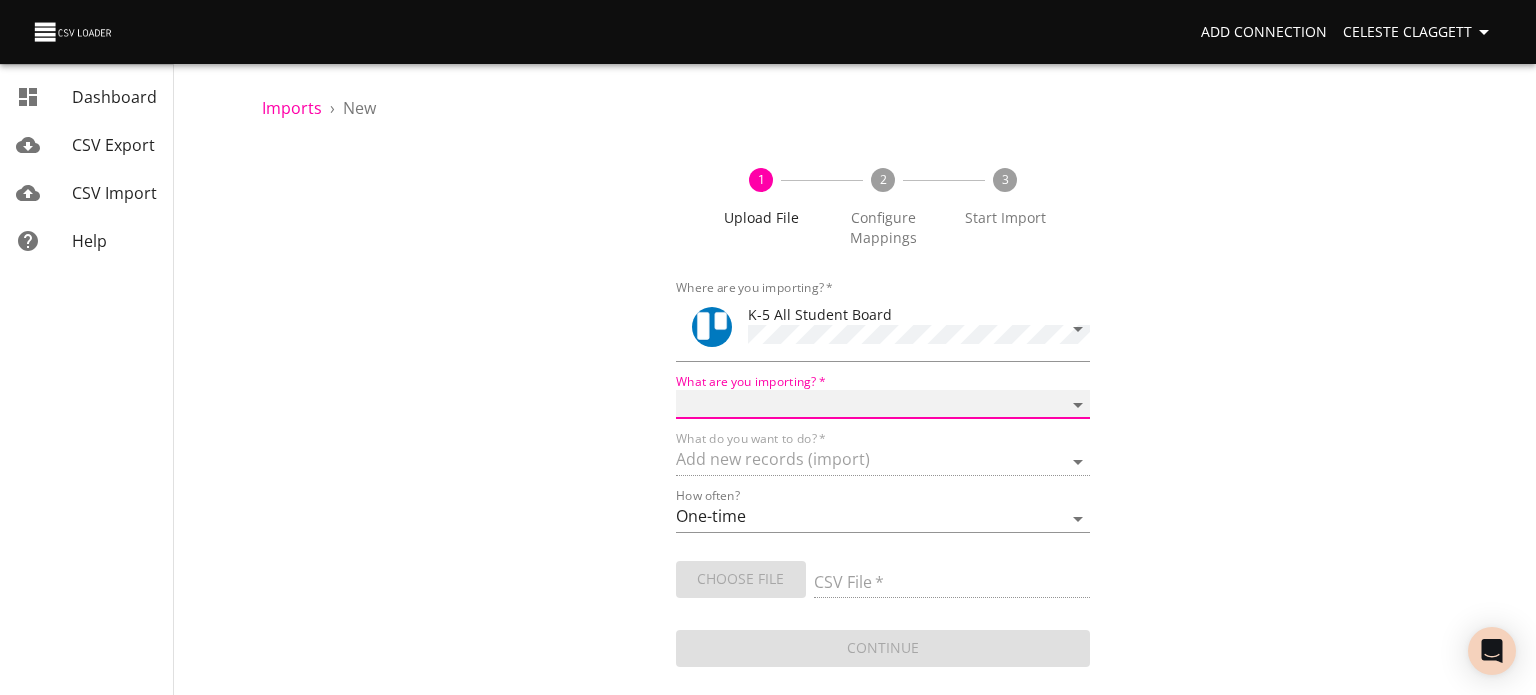 click on "Boards Cards Checkitems Checklists" at bounding box center (883, 404) 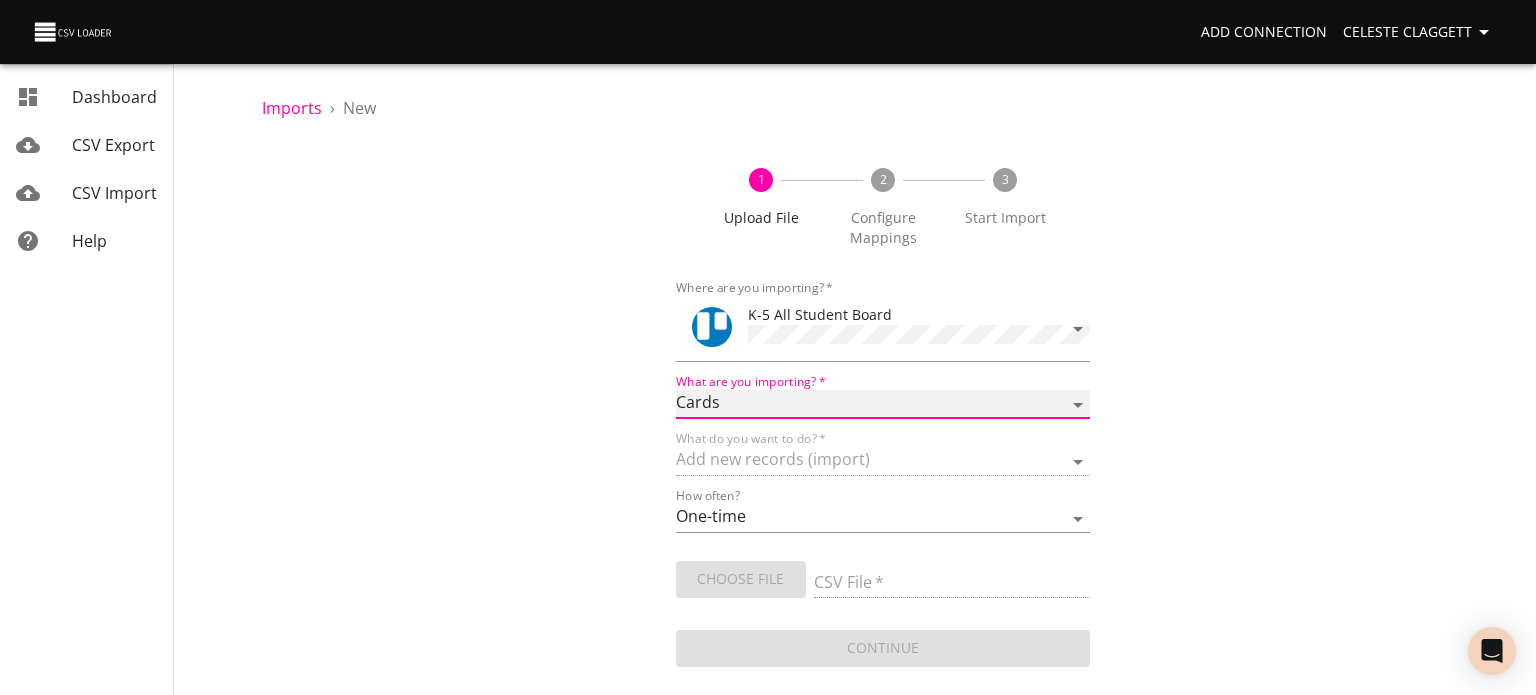 click on "Boards Cards Checkitems Checklists" at bounding box center [883, 404] 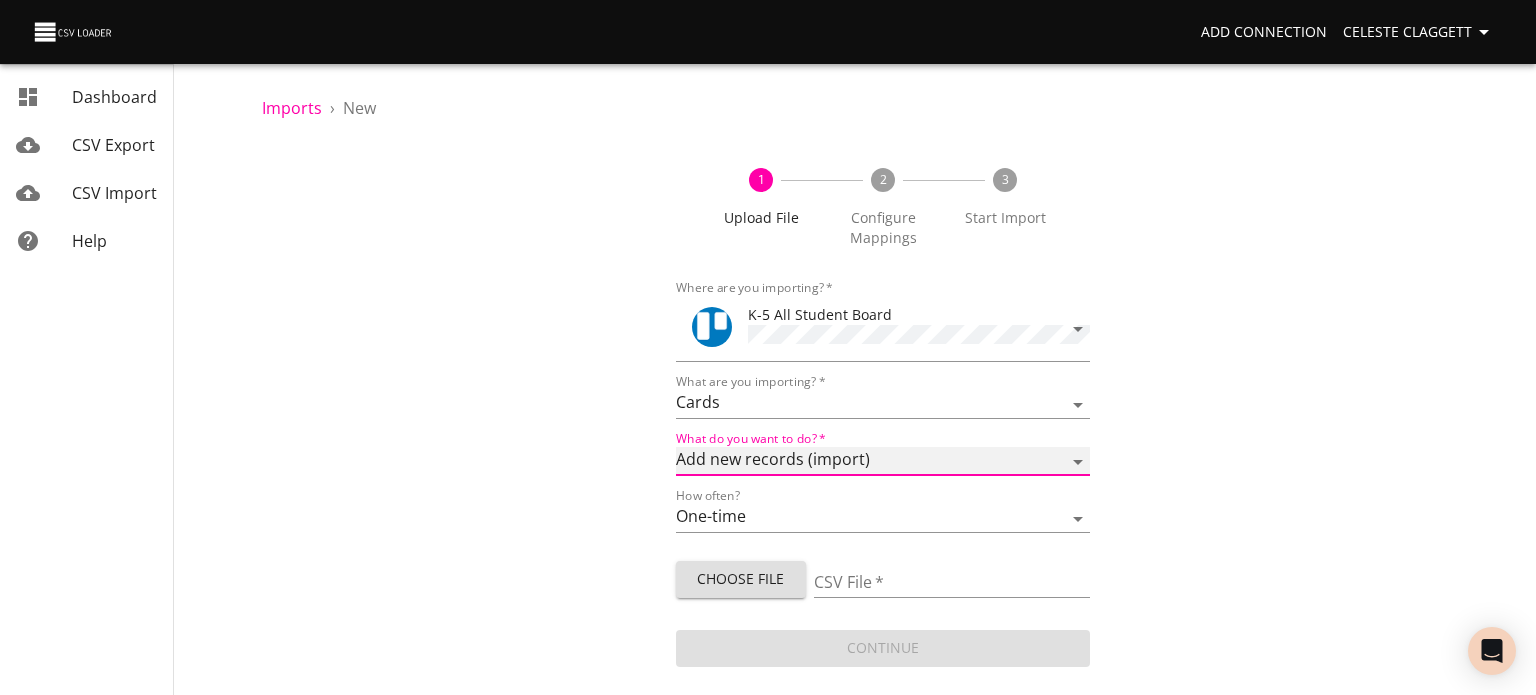 click on "Add new records (import) Update existing records (update) Add new and update existing records (upsert)" at bounding box center [883, 461] 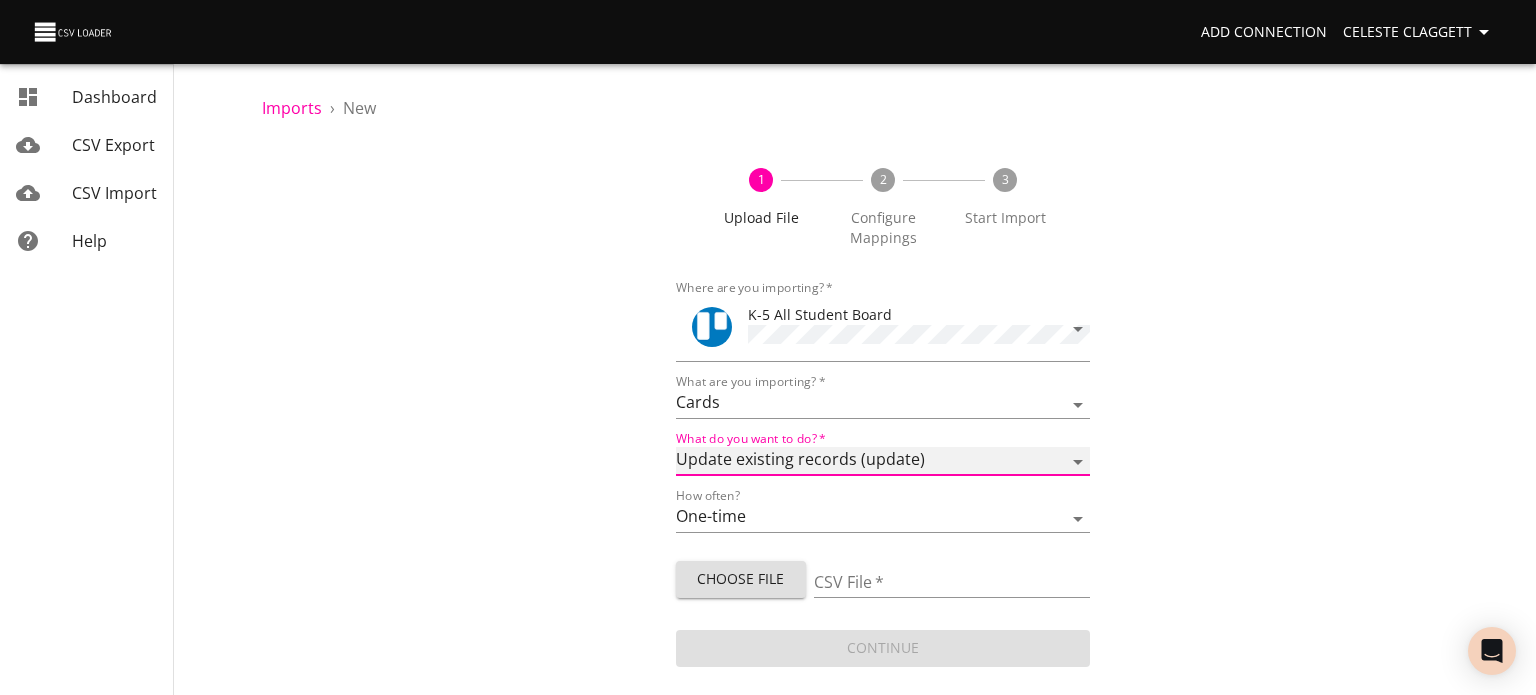 click on "Add new records (import) Update existing records (update) Add new and update existing records (upsert)" at bounding box center [883, 461] 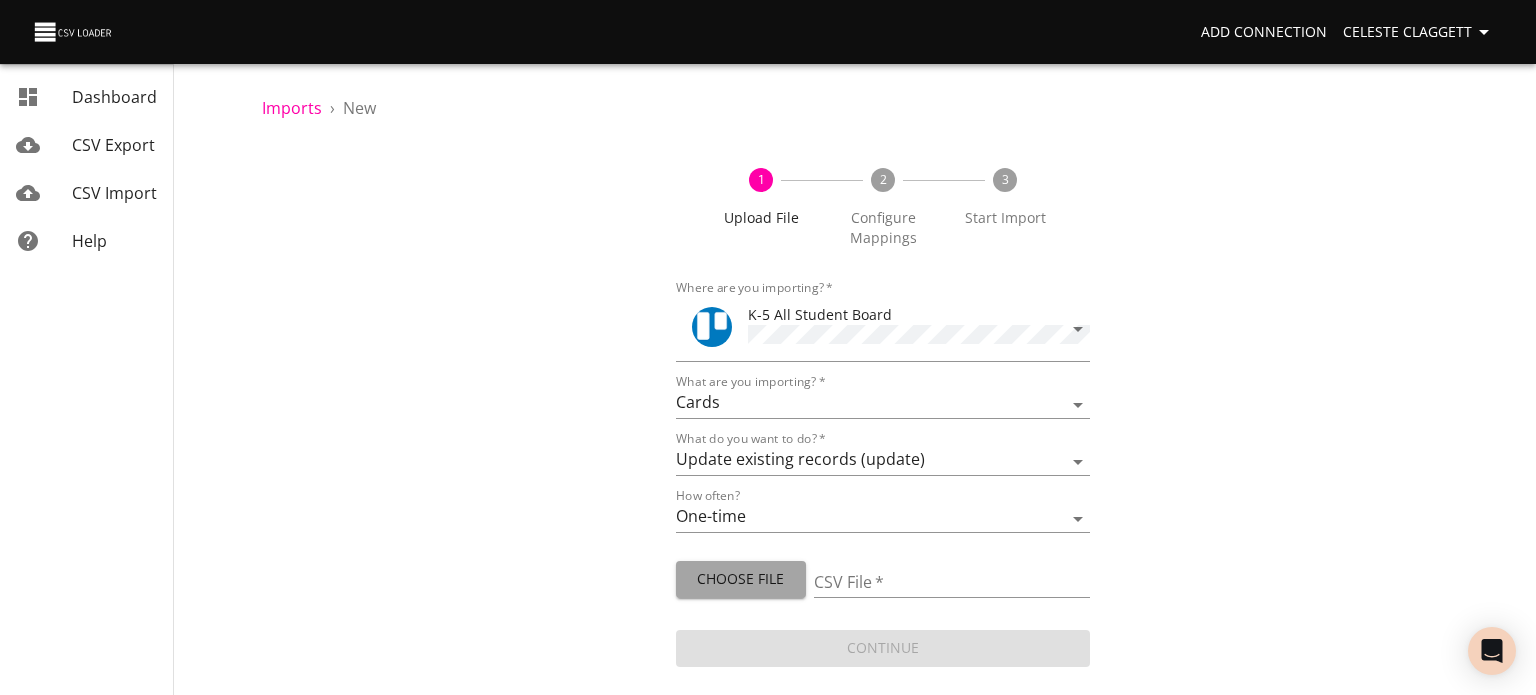 click on "Choose File" at bounding box center [741, 579] 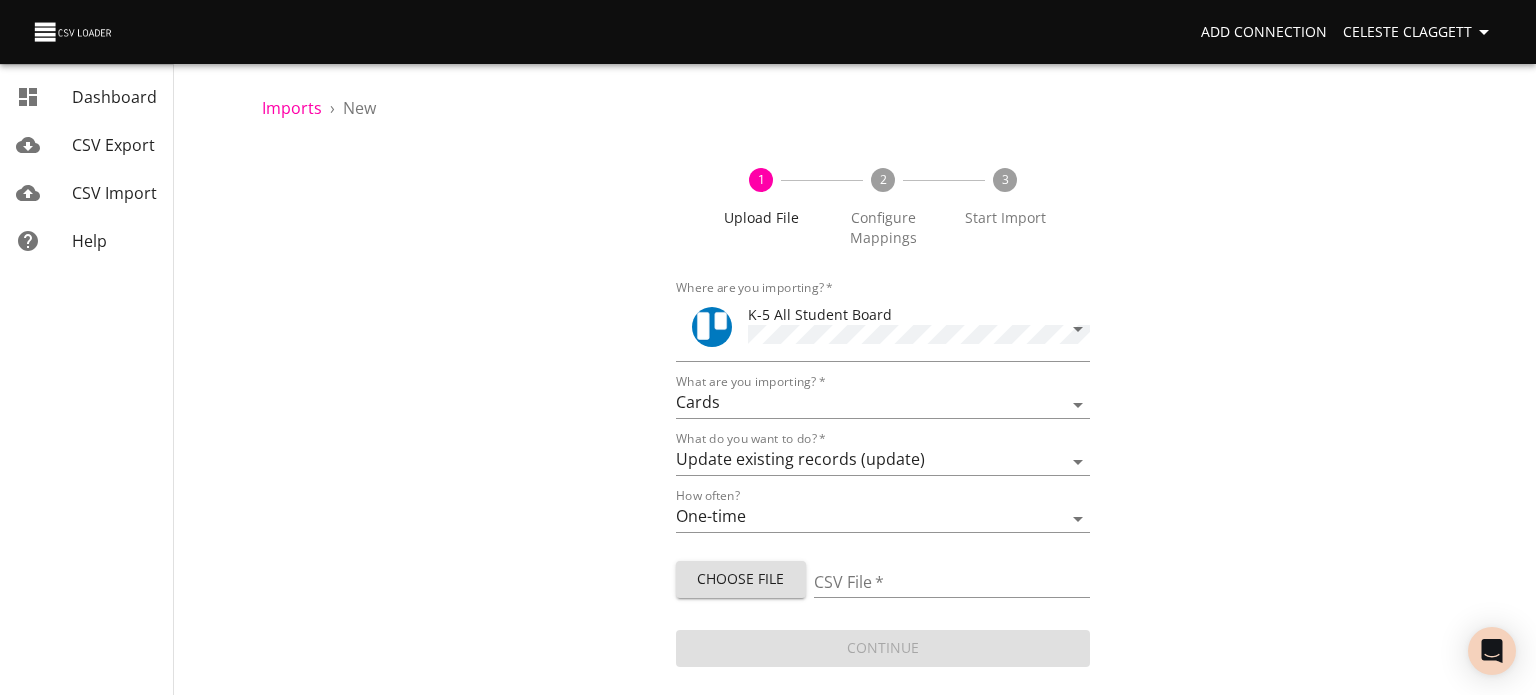 type on "ES CFA update 08082025.csv" 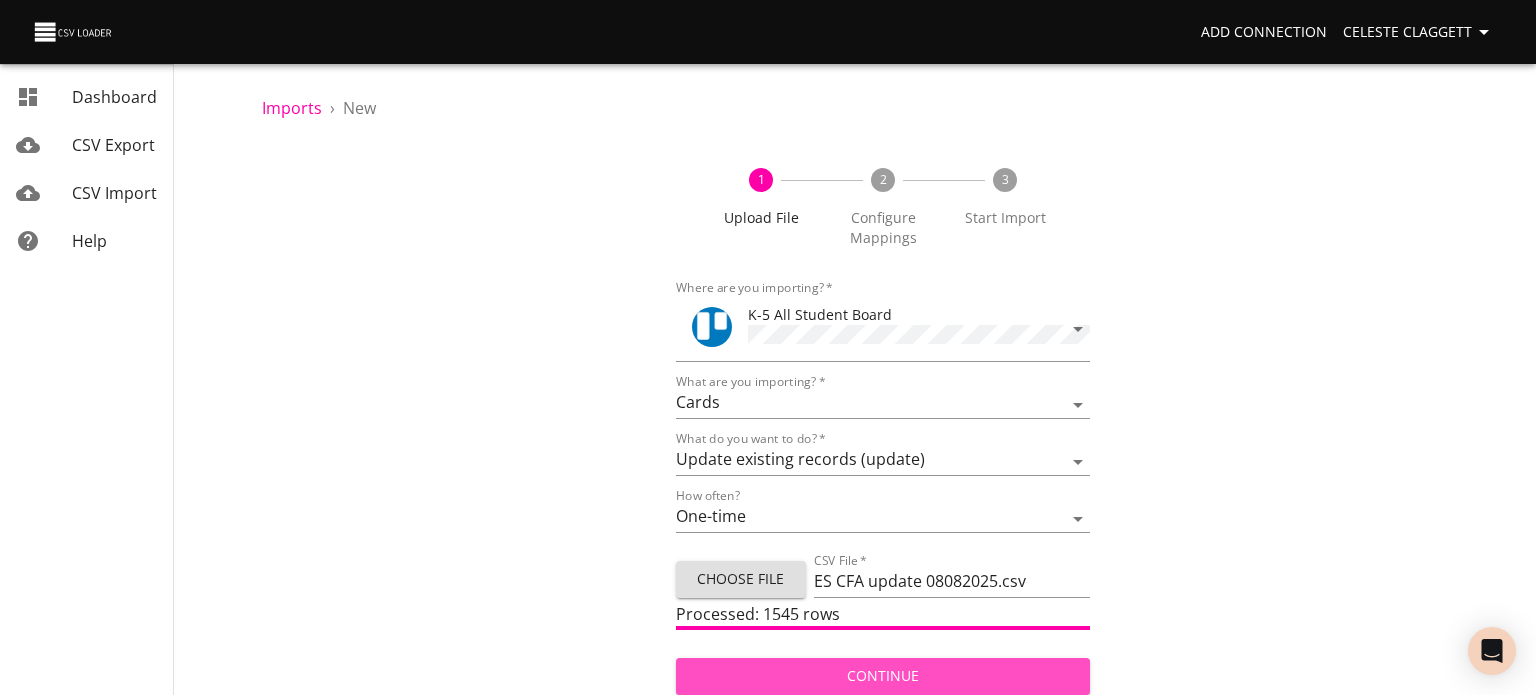 click on "Continue" at bounding box center [883, 676] 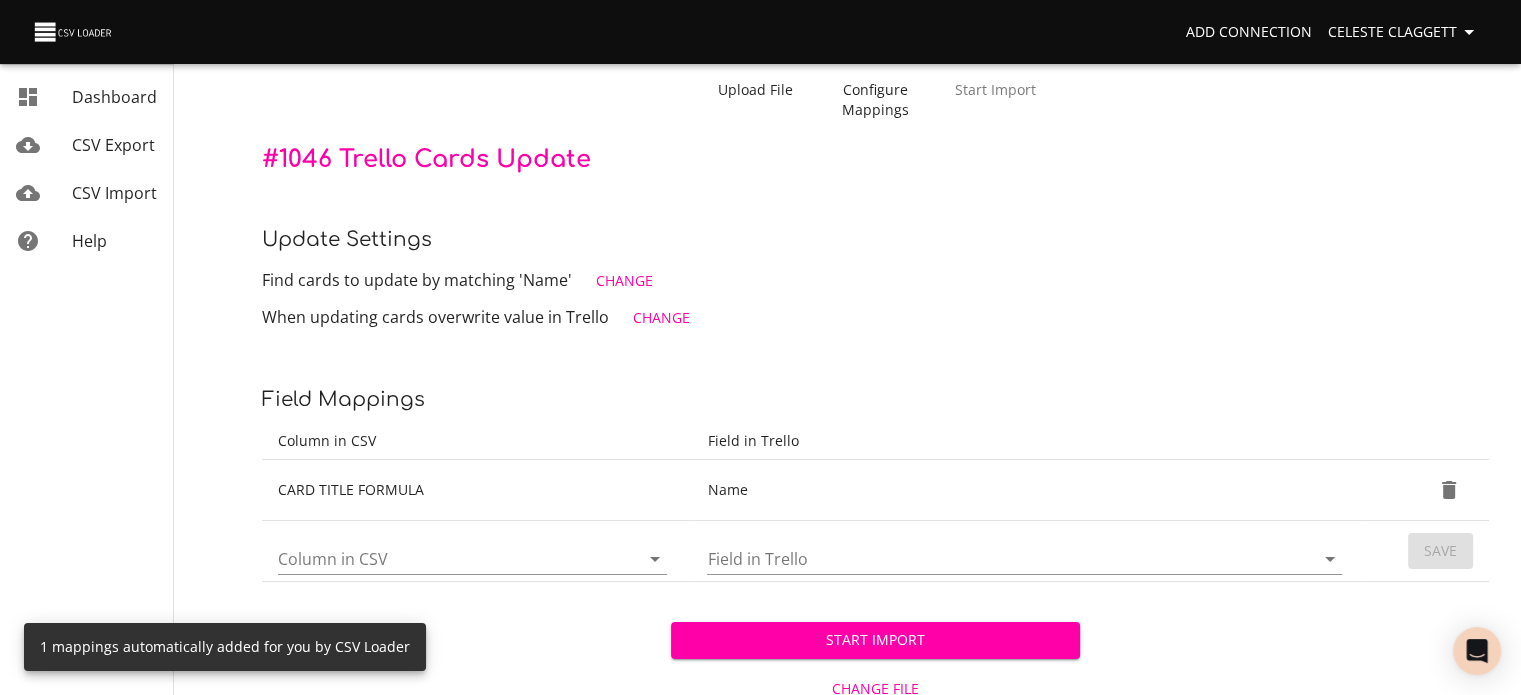 scroll, scrollTop: 192, scrollLeft: 0, axis: vertical 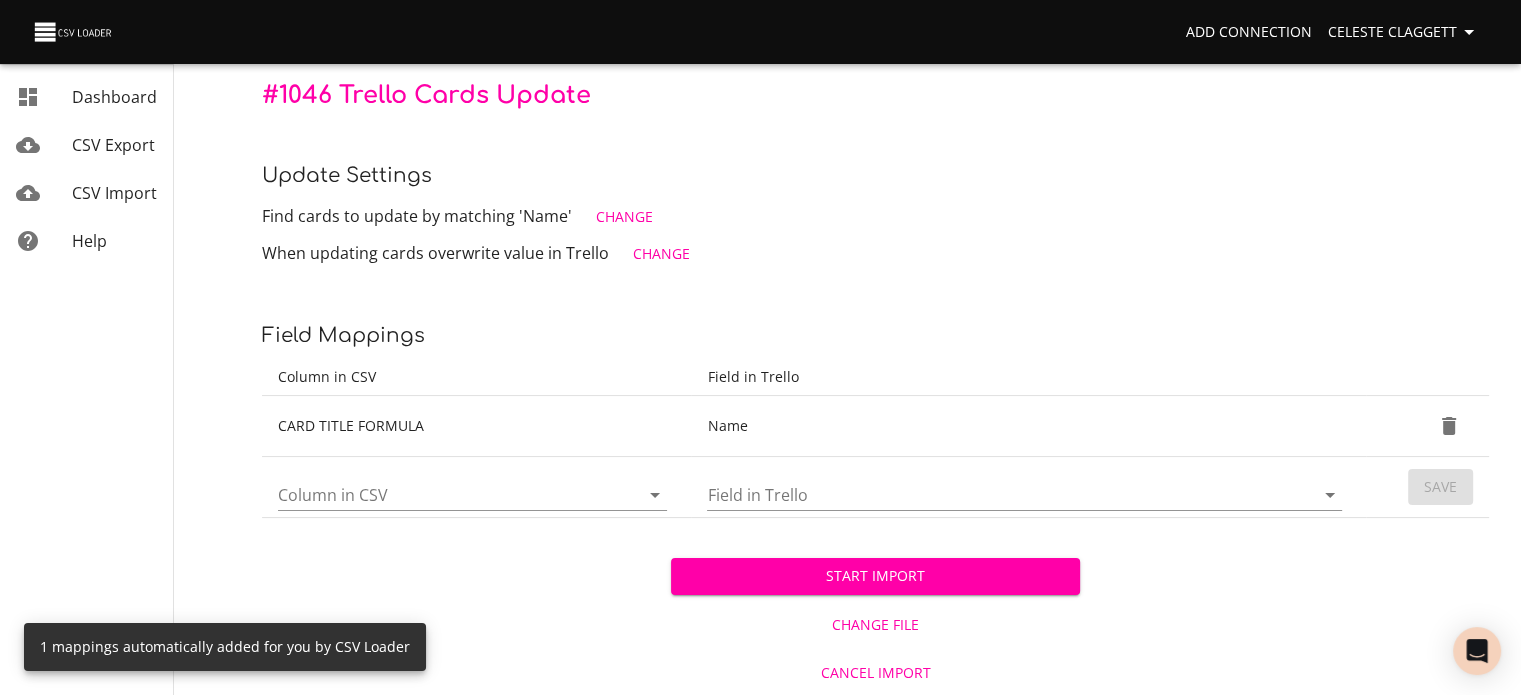 click 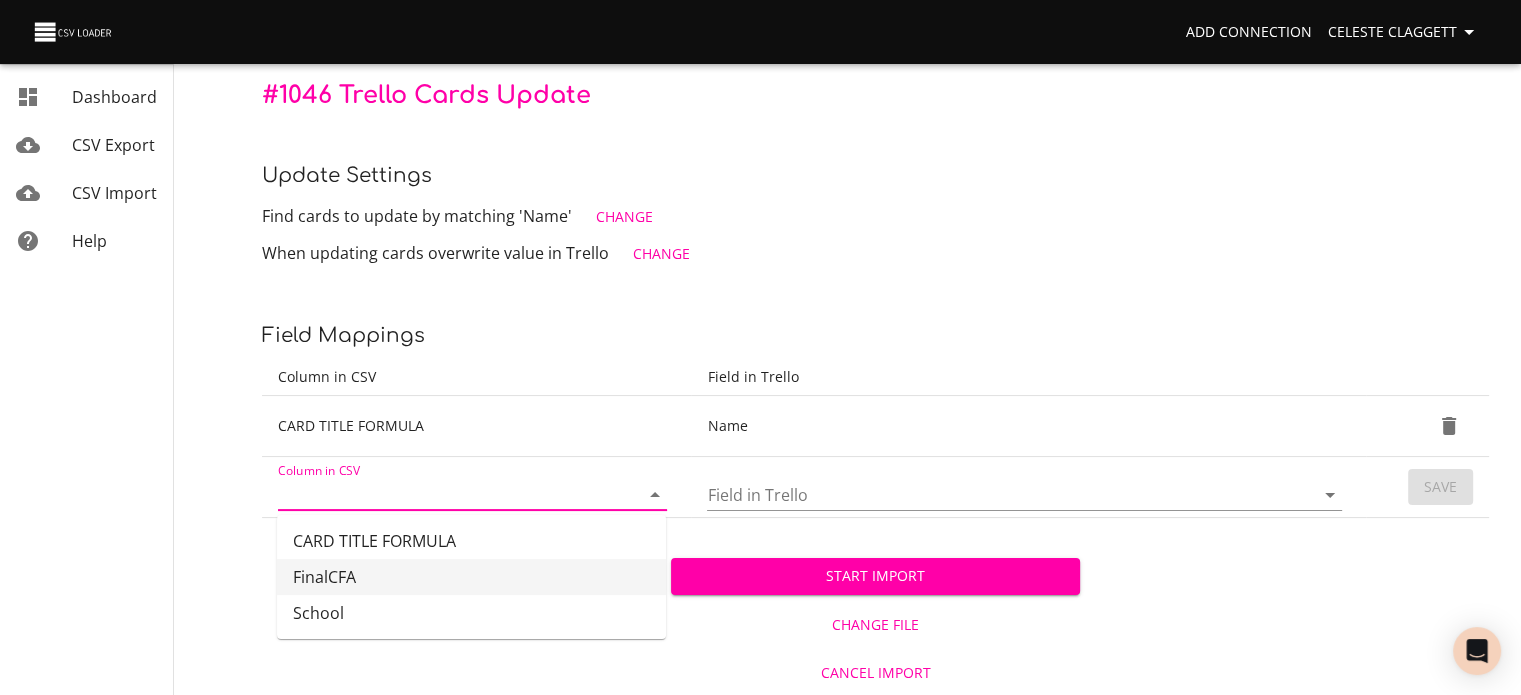 click on "FinalCFA" at bounding box center (471, 577) 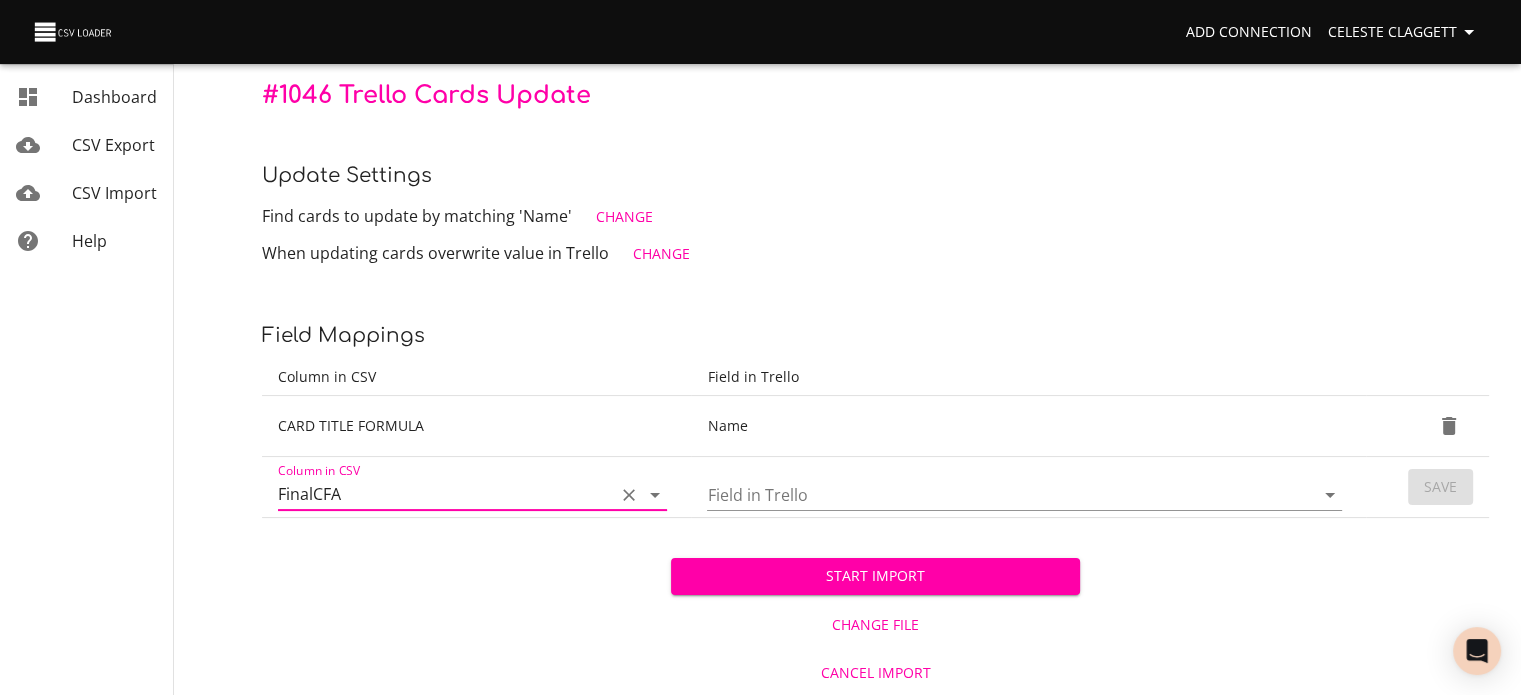 click 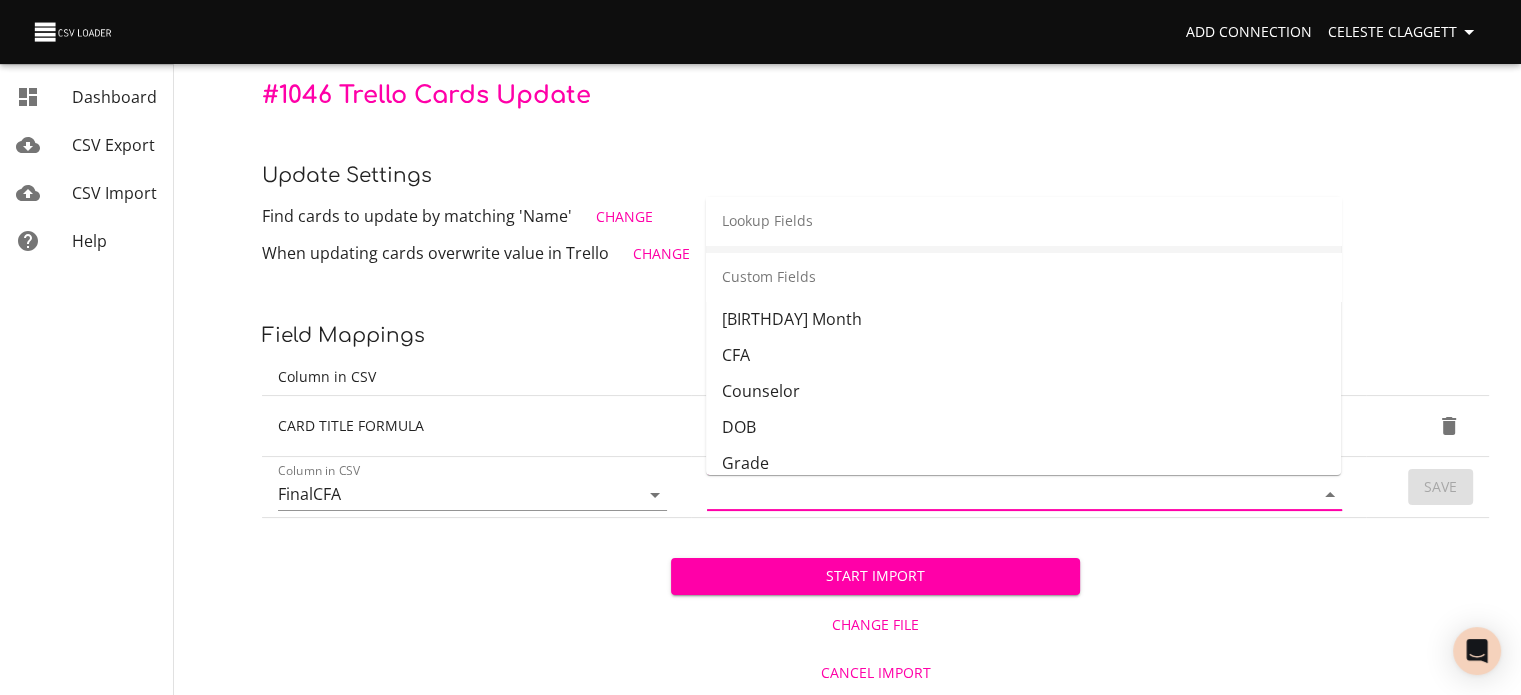 scroll, scrollTop: 516, scrollLeft: 0, axis: vertical 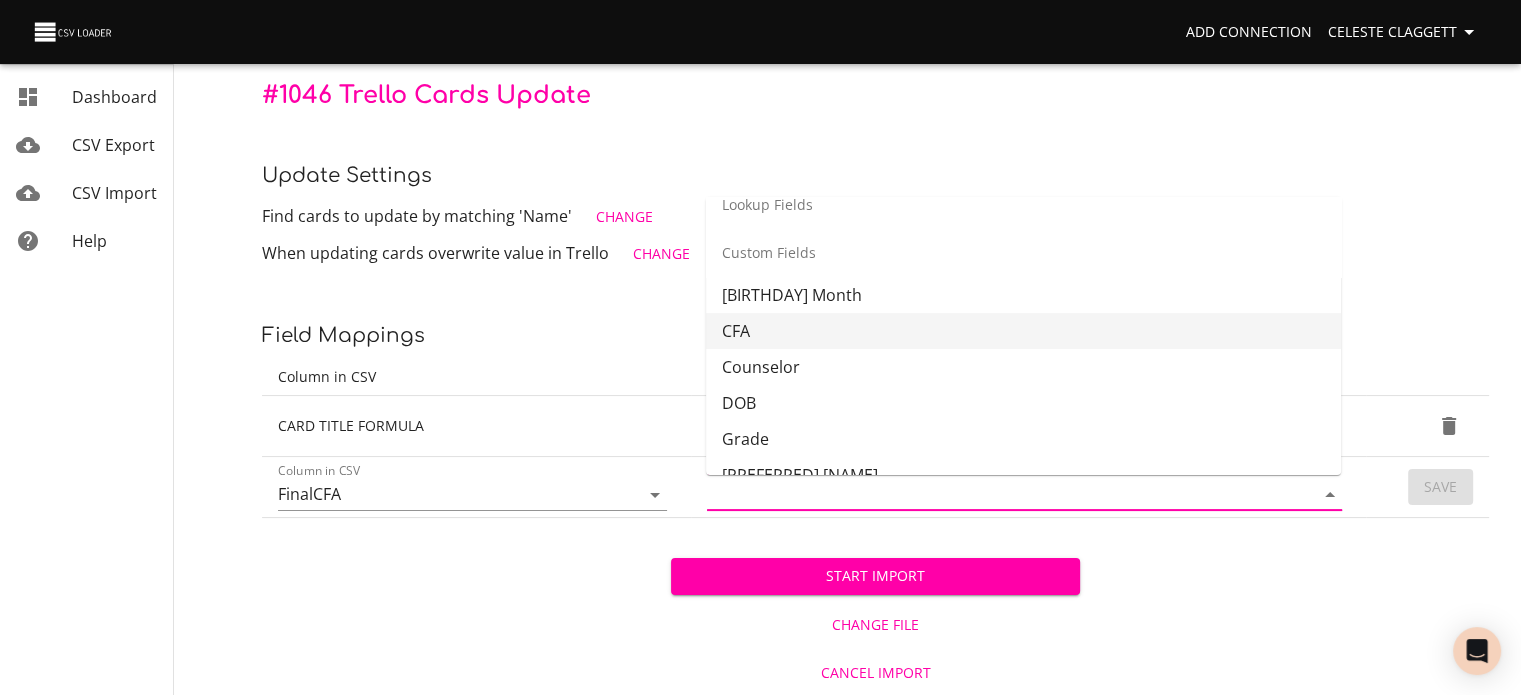 click on "CFA" at bounding box center [1023, 331] 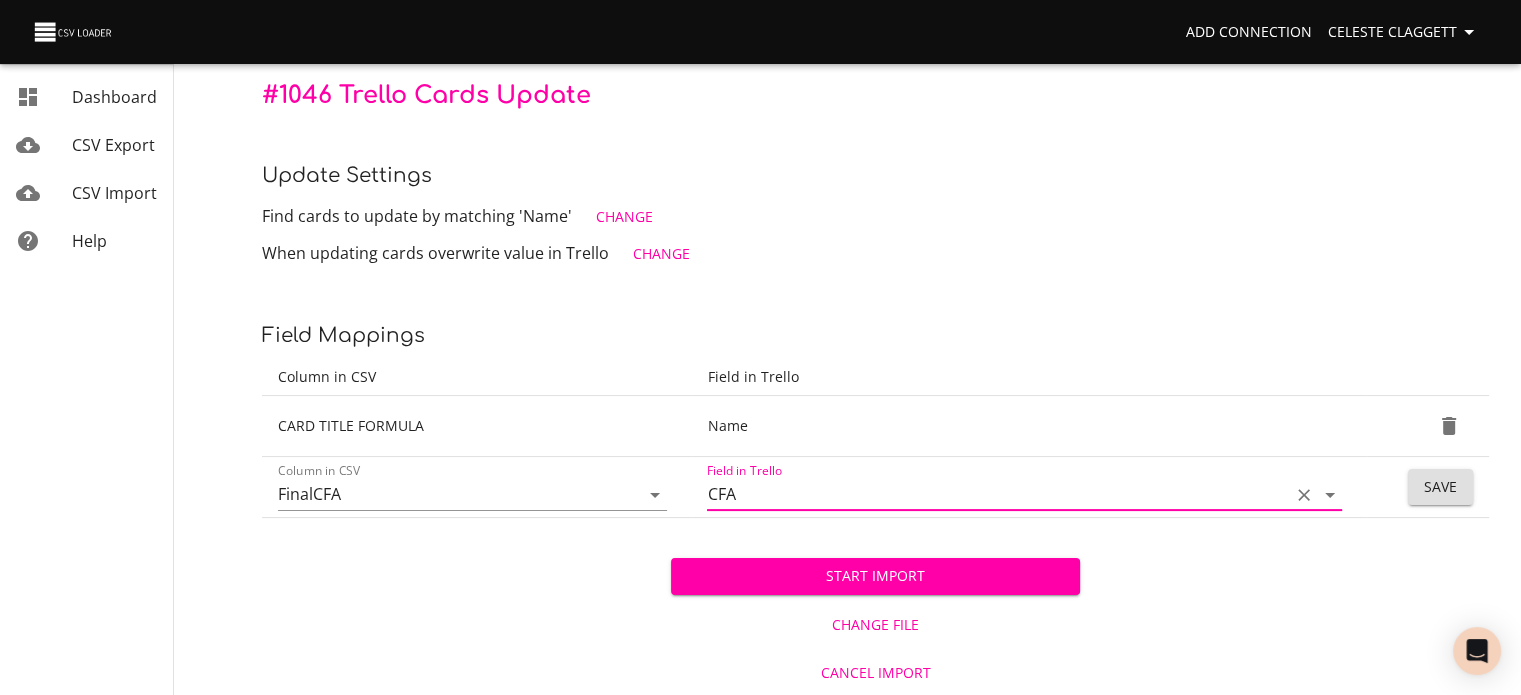 click on "Save" at bounding box center (1440, 487) 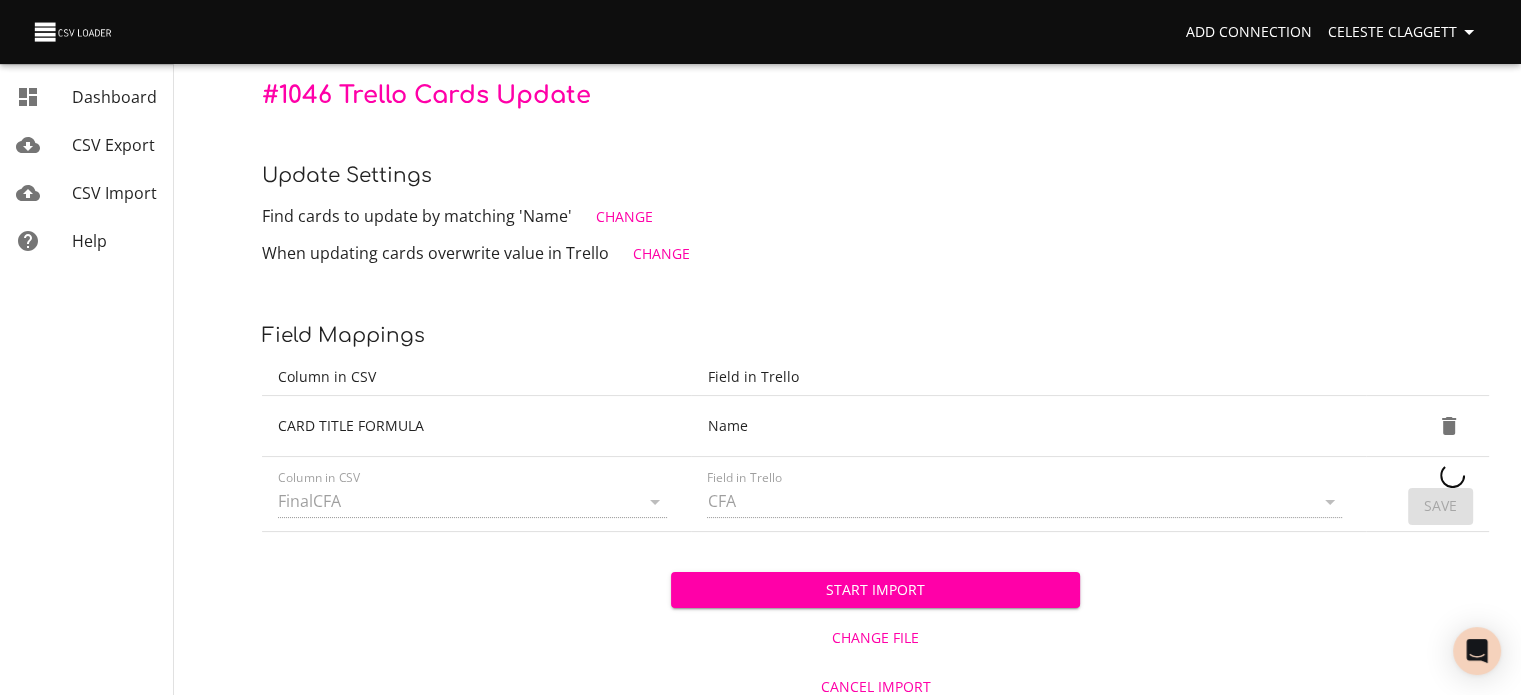 type 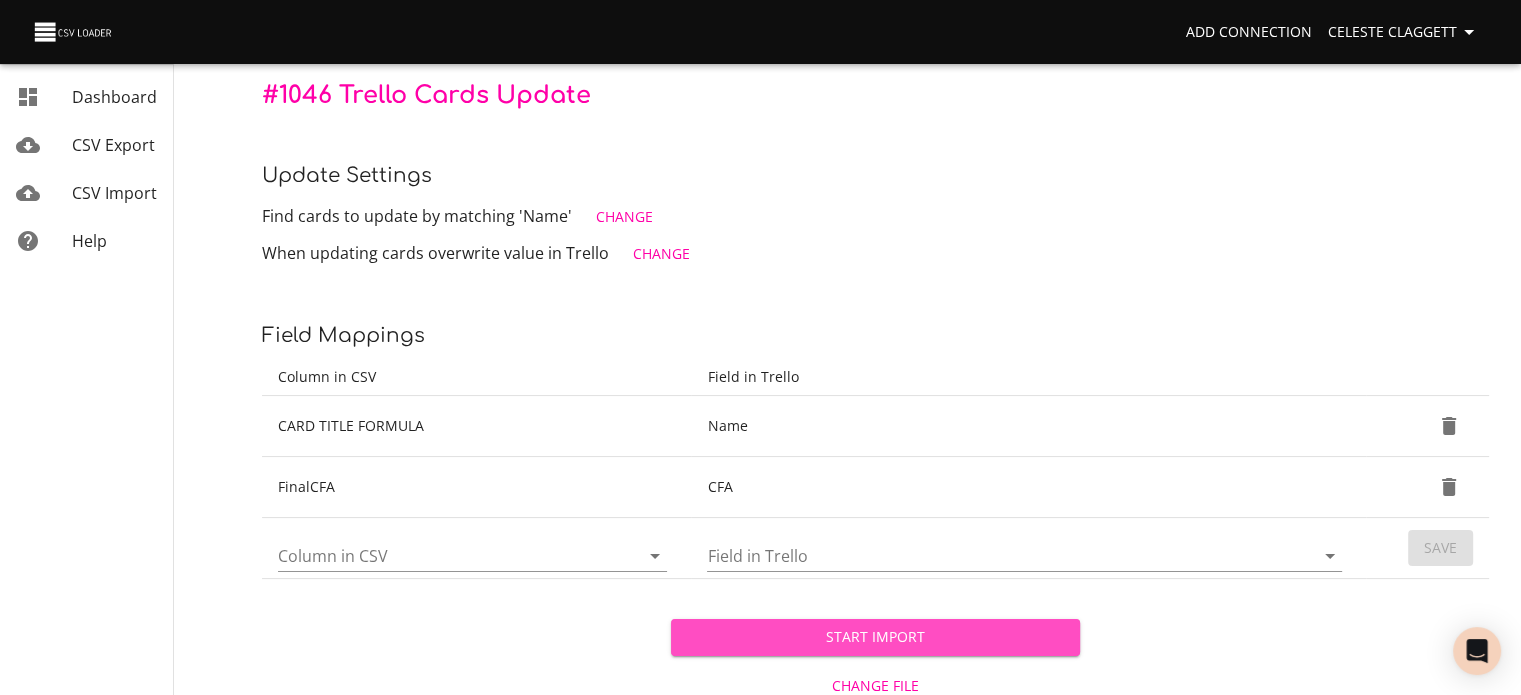 click on "Start Import" at bounding box center [875, 637] 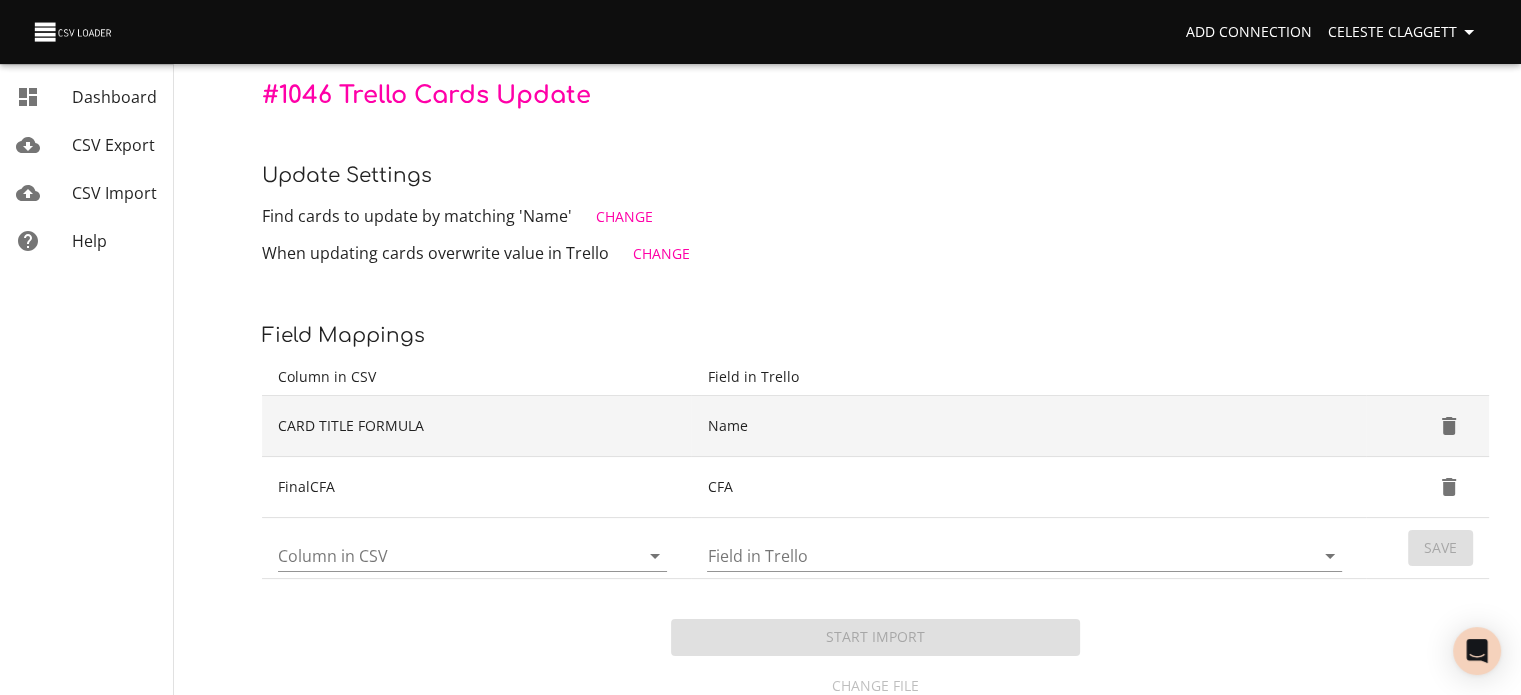 scroll, scrollTop: 0, scrollLeft: 0, axis: both 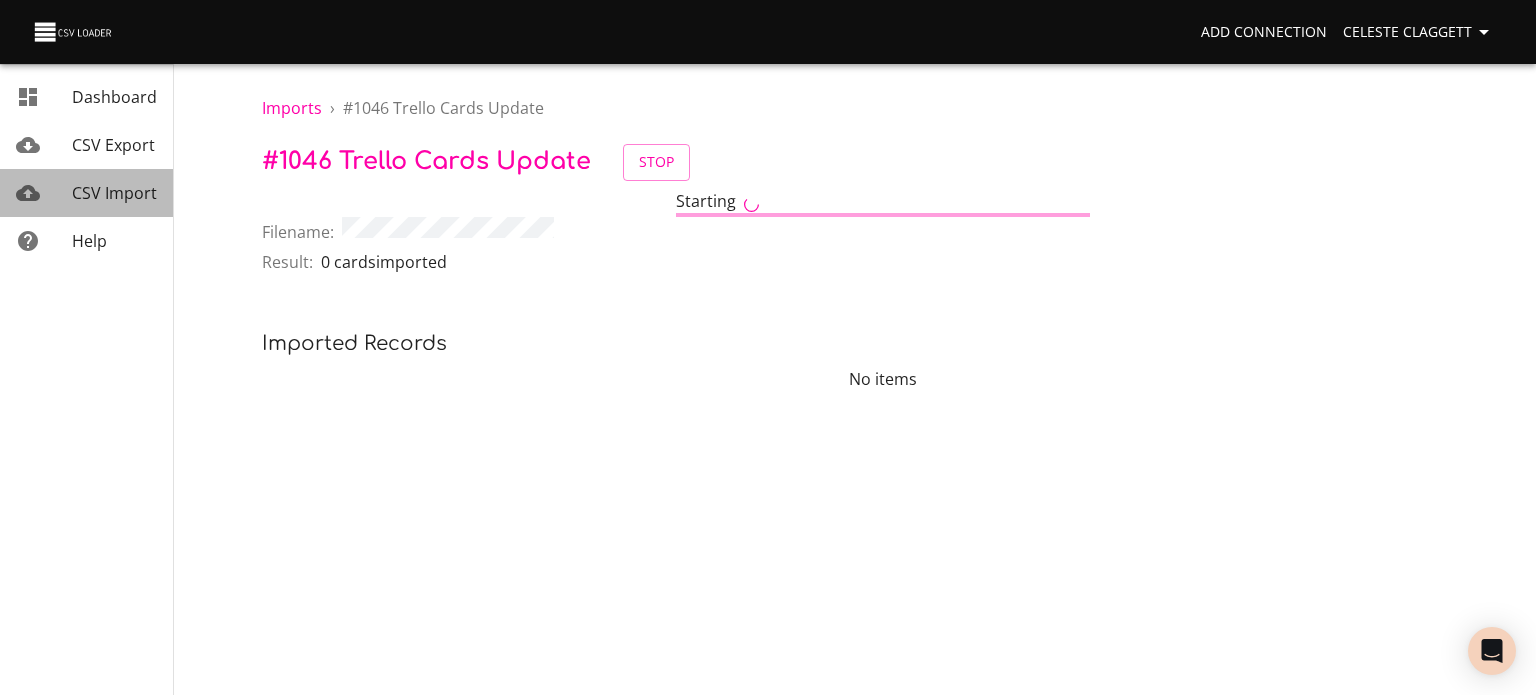 click on "CSV Import" at bounding box center [114, 193] 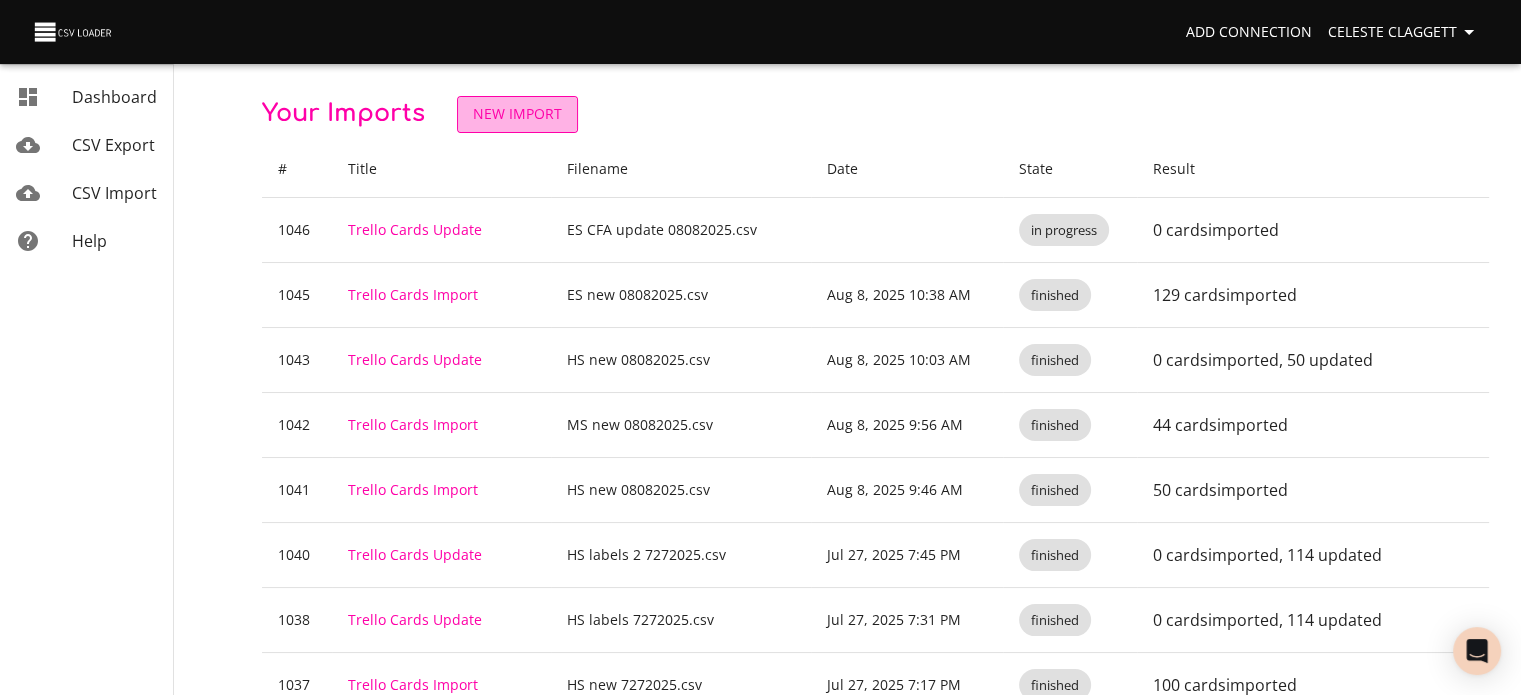 click on "New Import" at bounding box center (517, 114) 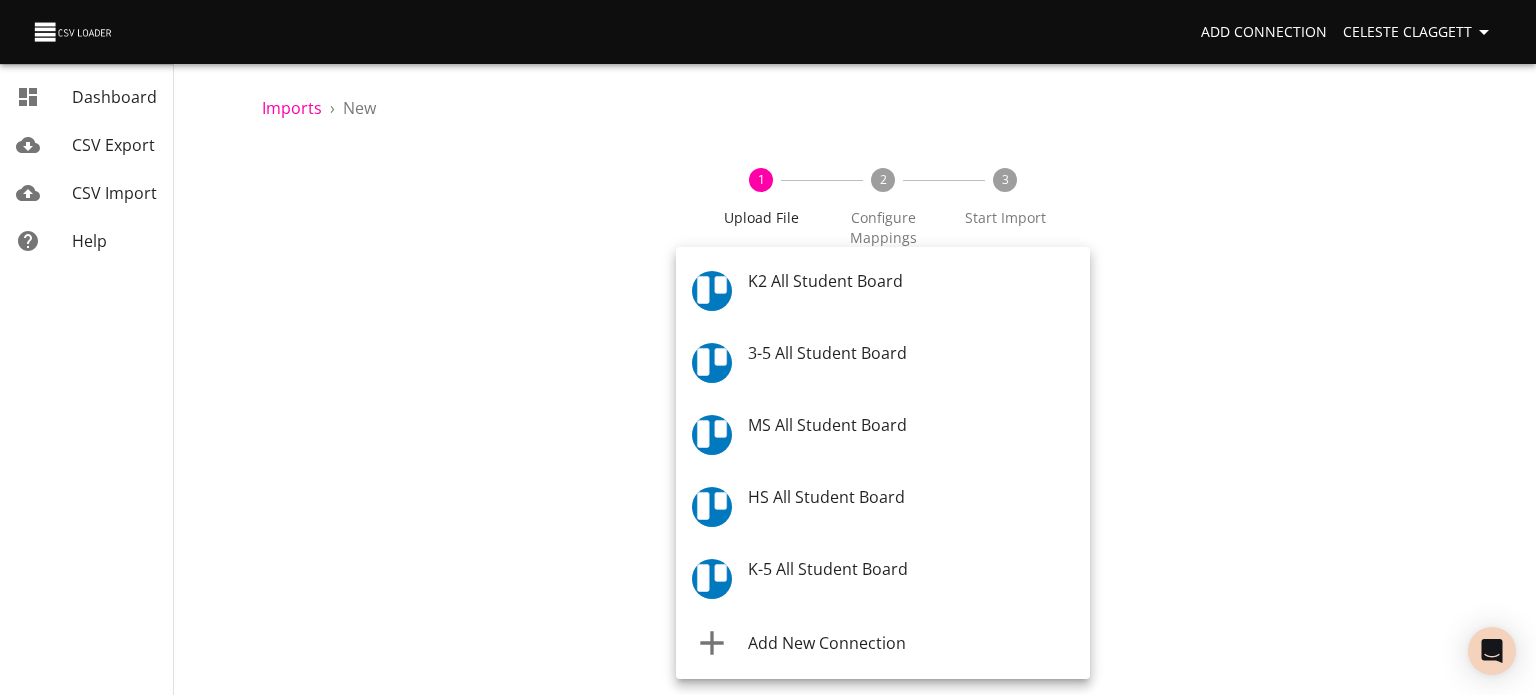 click on "Add Connection Celeste Claggett   Dashboard CSV Export CSV Import Help Imports › New 1 Upload File 2 Configure Mappings 3 Start Import Where are you importing?   * ​ What are you importing?   * What do you want to do?   * Add new records (import) How often? One-time Auto import Choose File CSV File   * Continue
Dashboard CSV Export CSV Import Help K2 All Student Board 3-5 All Student Board MS All Student Board HS All Student Board K-5 All Student Board Add New Connection" at bounding box center [768, 347] 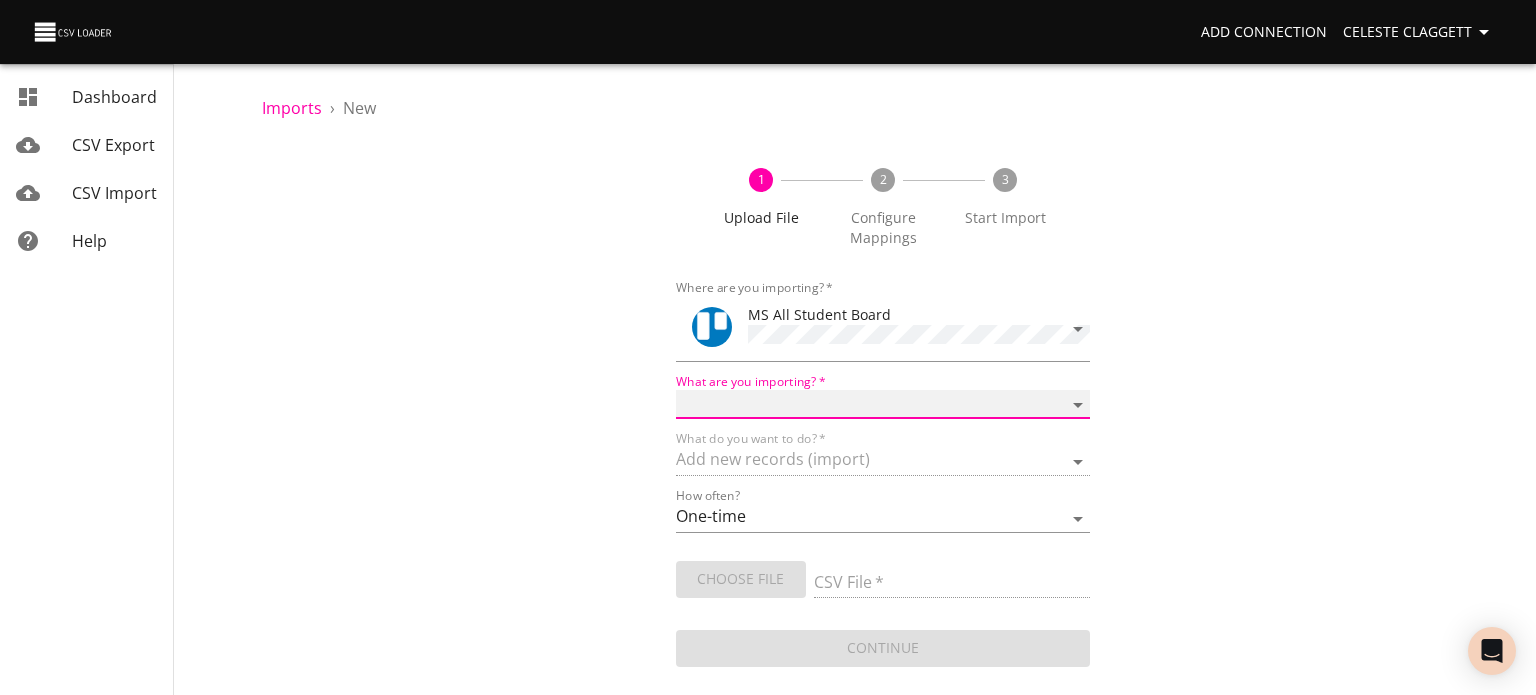 click on "Boards Cards Checkitems Checklists" at bounding box center [883, 404] 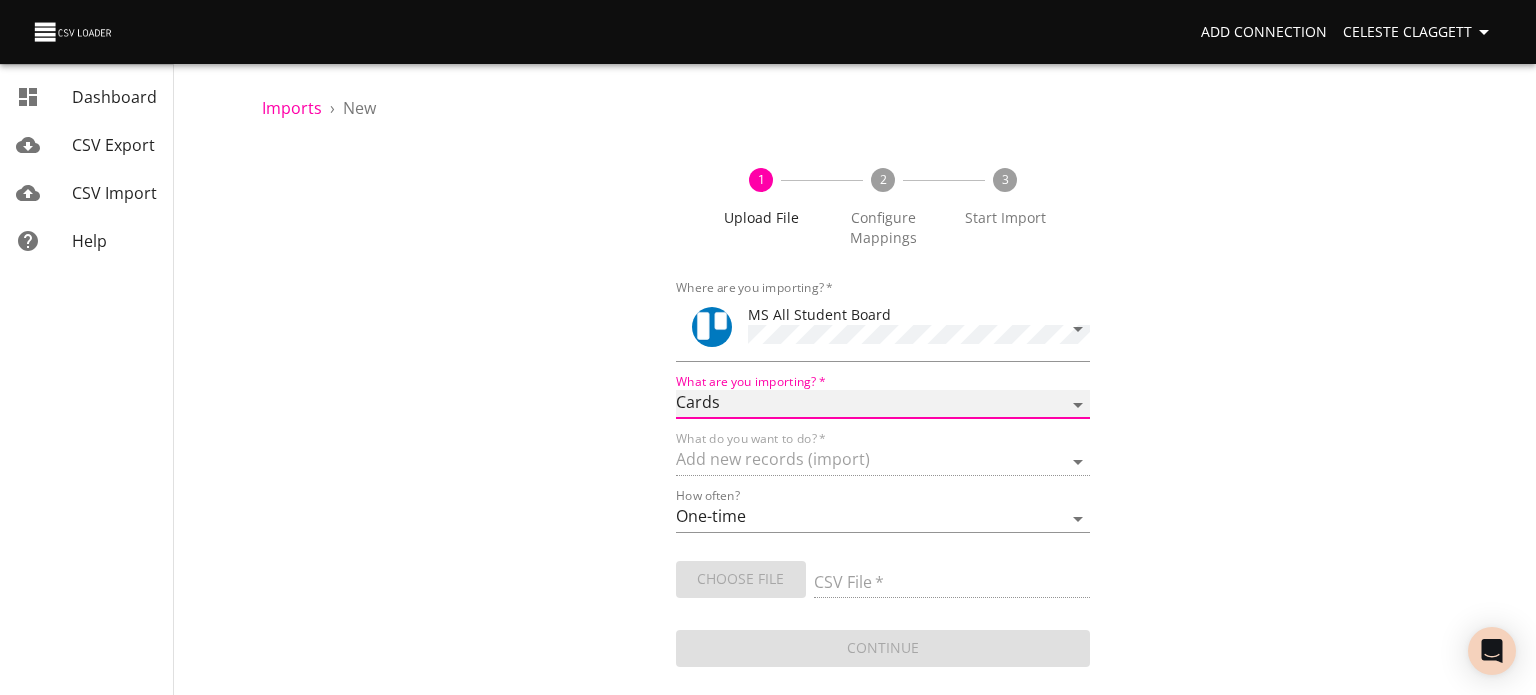click on "Boards Cards Checkitems Checklists" at bounding box center (883, 404) 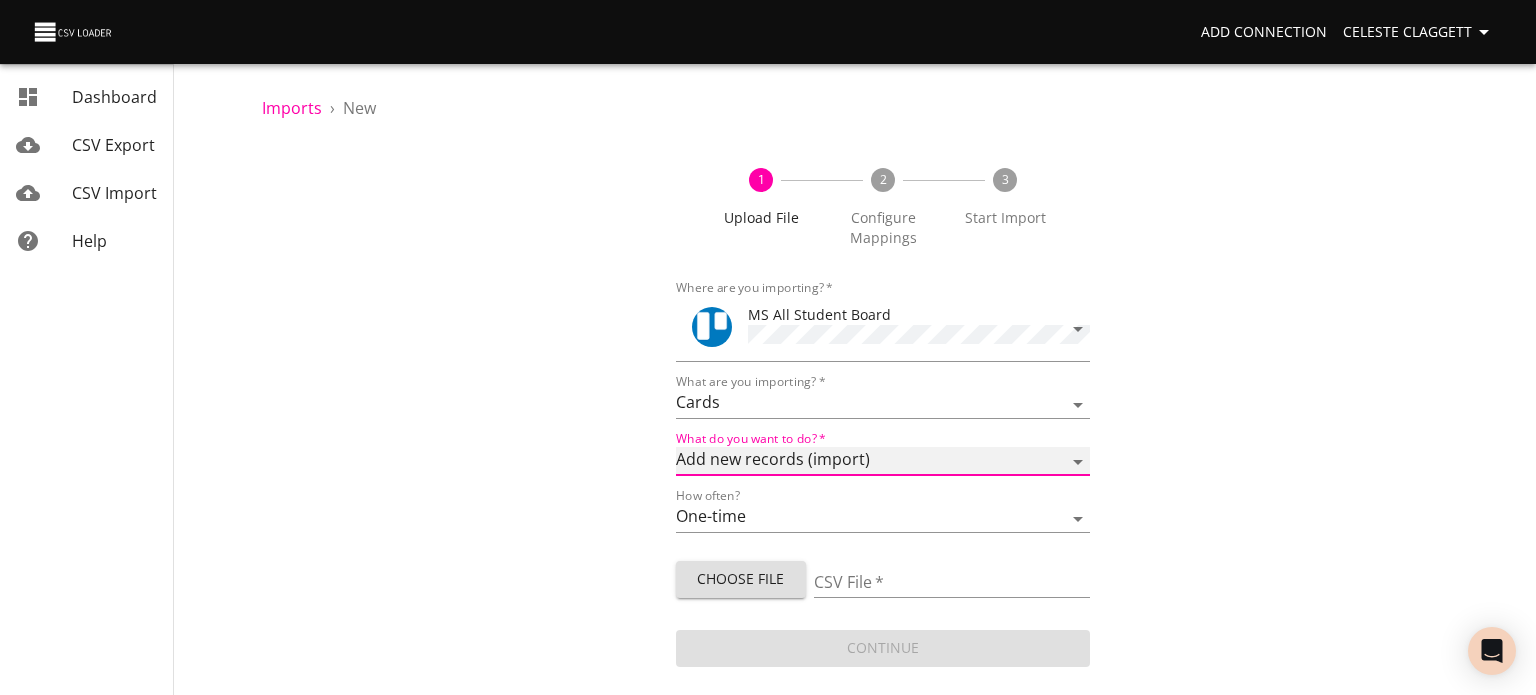 click on "Add new records (import) Update existing records (update) Add new and update existing records (upsert)" at bounding box center [883, 461] 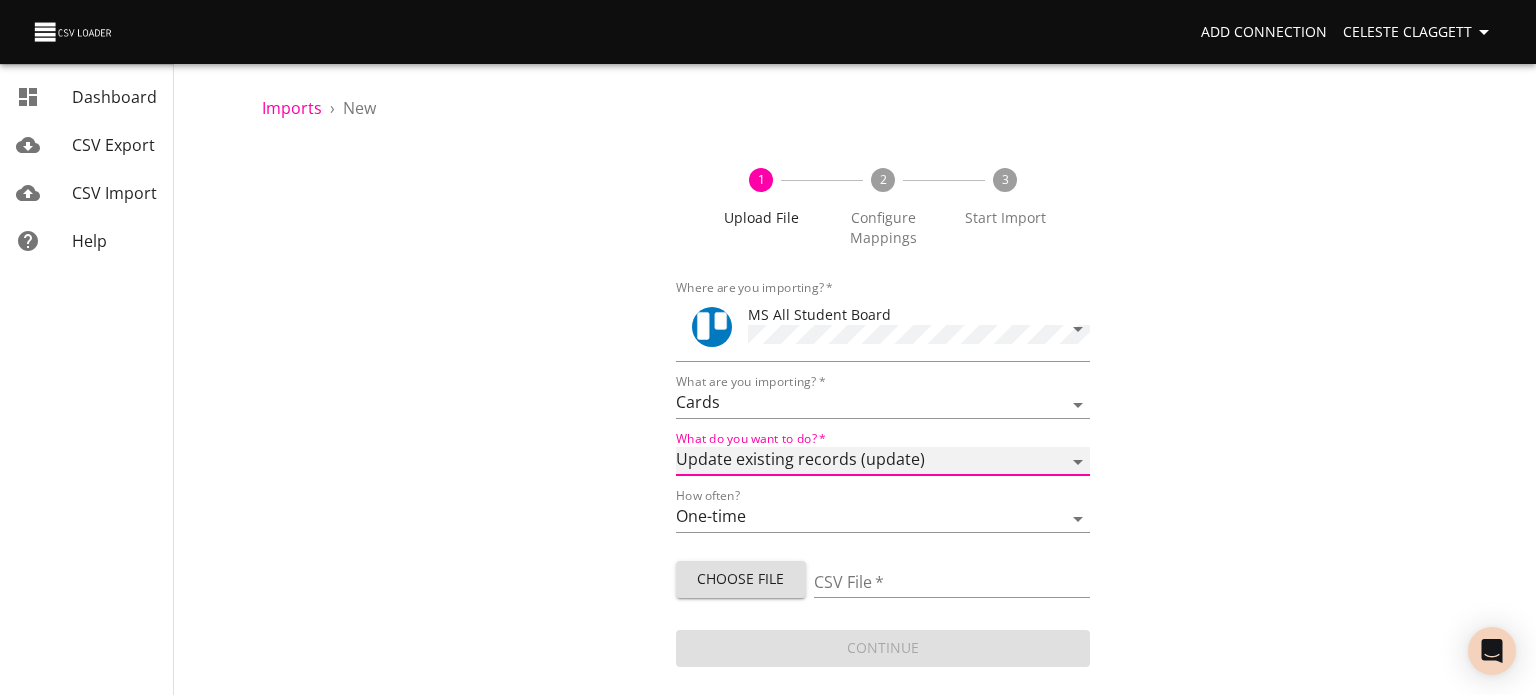 click on "Add new records (import) Update existing records (update) Add new and update existing records (upsert)" at bounding box center [883, 461] 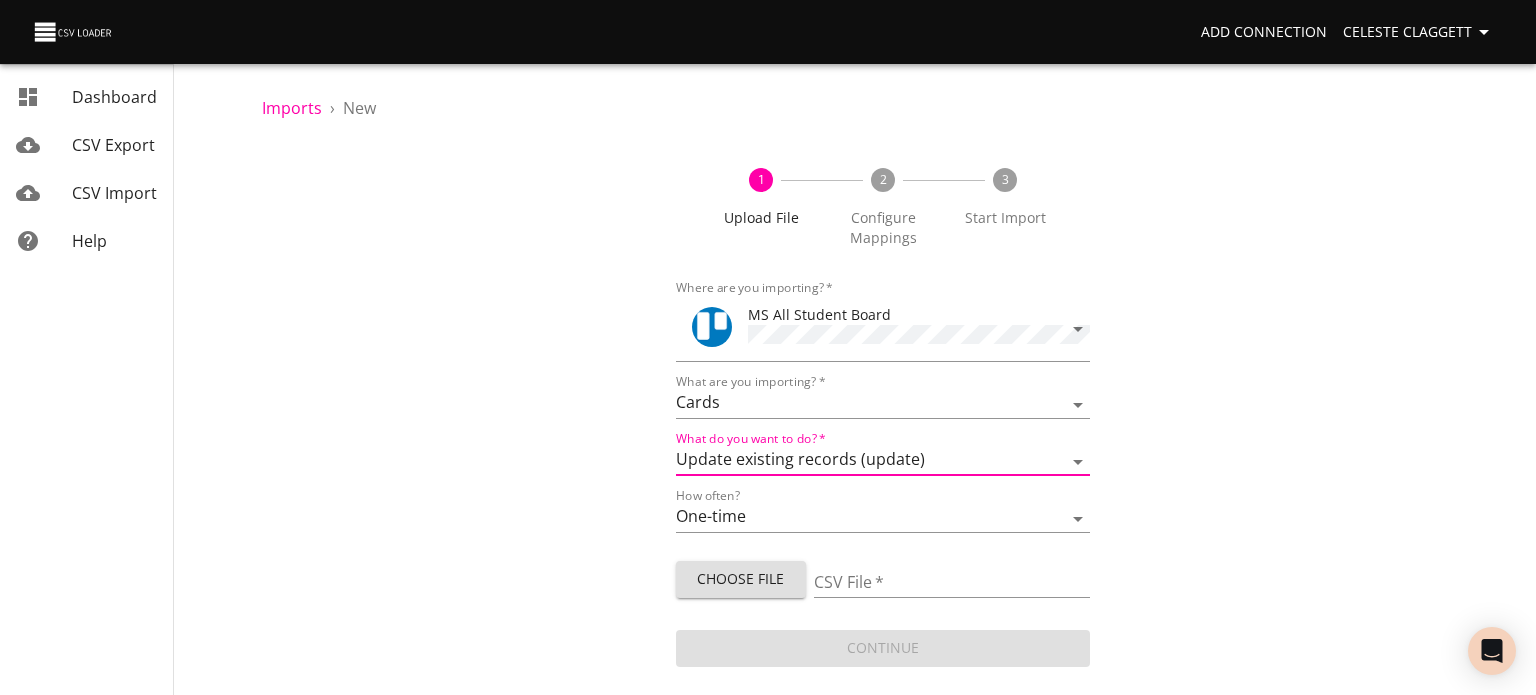 click on "Choose File" at bounding box center (741, 579) 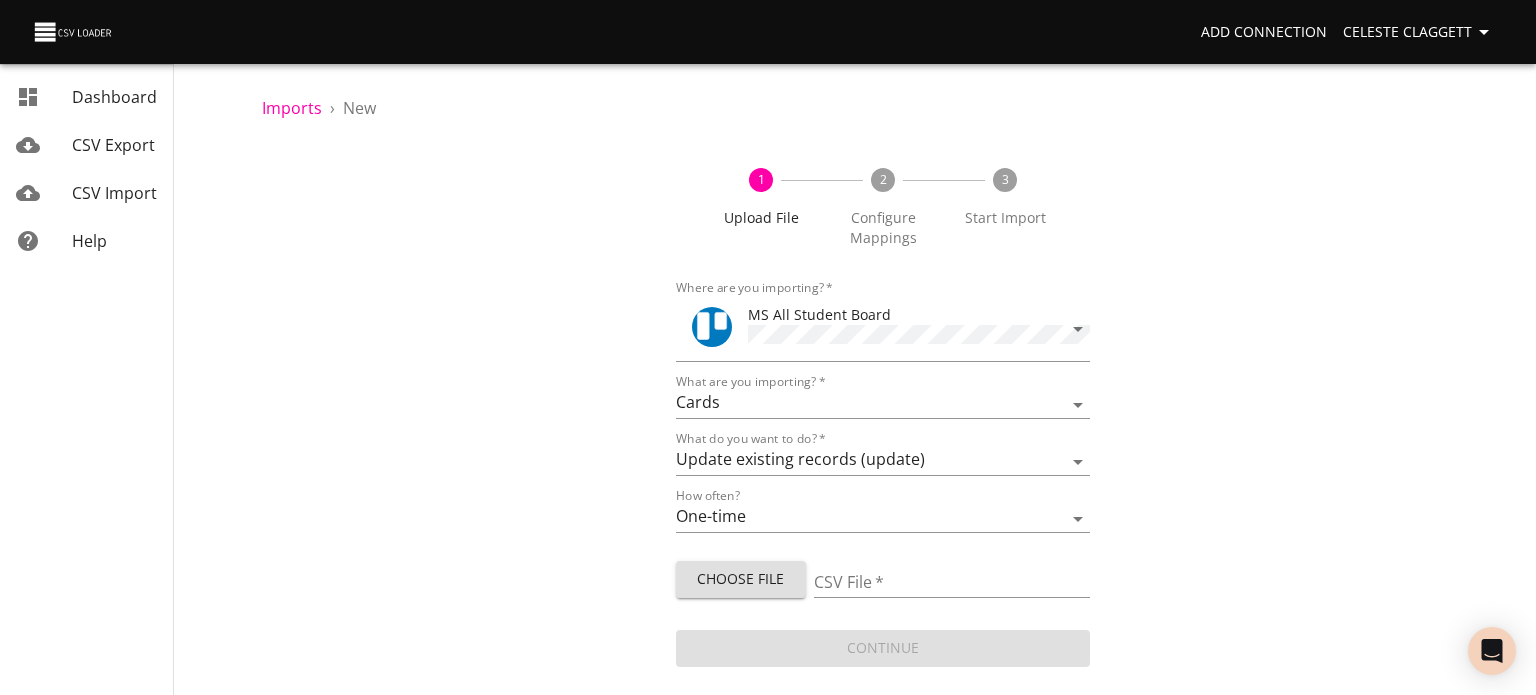 type on "MS CFA update 08082025.csv" 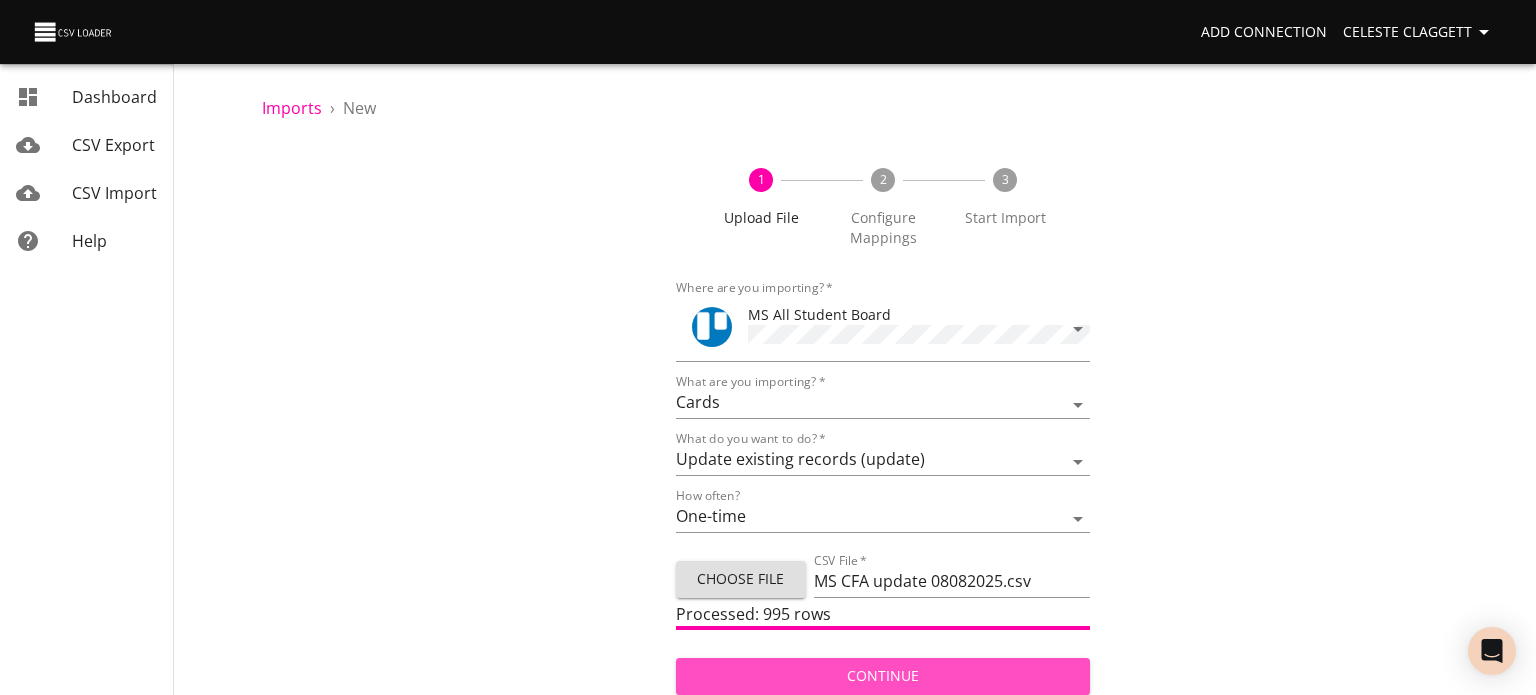 click on "Continue" at bounding box center (883, 676) 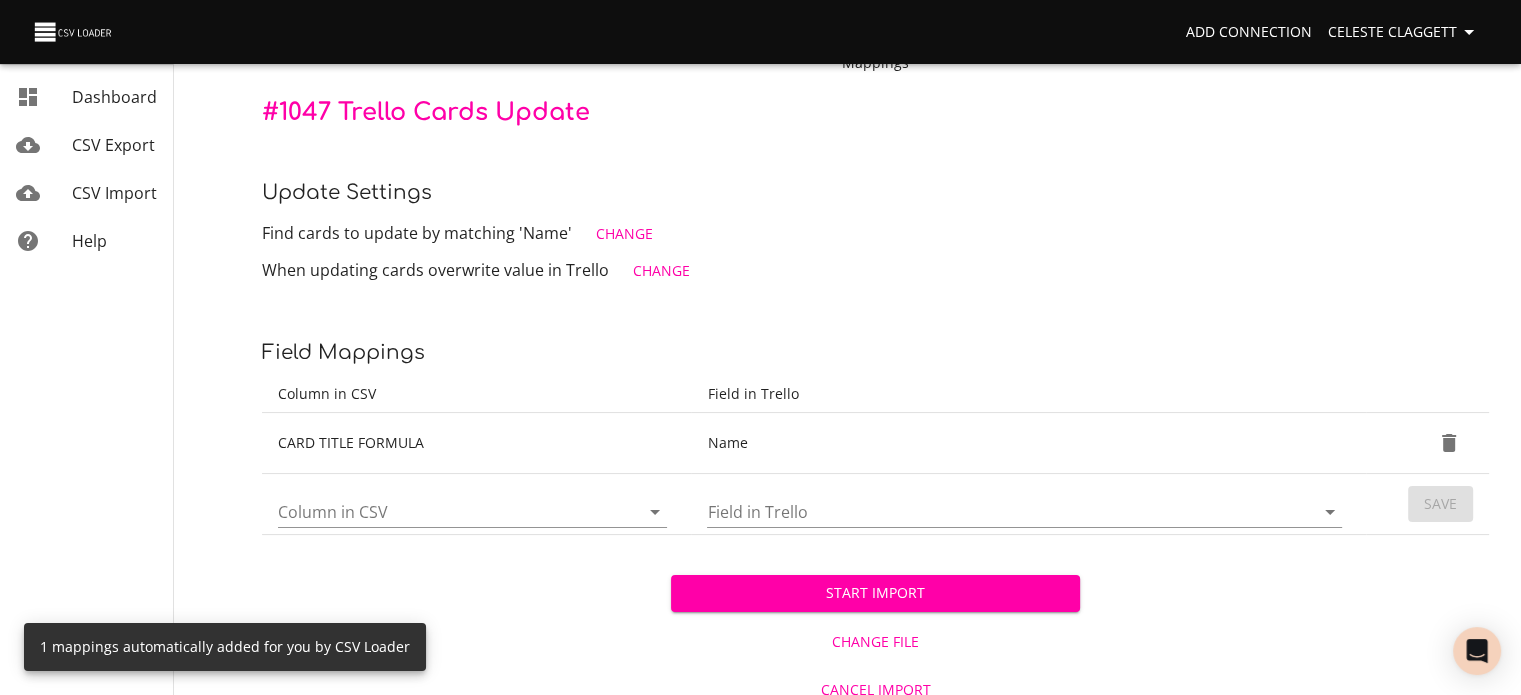 scroll, scrollTop: 192, scrollLeft: 0, axis: vertical 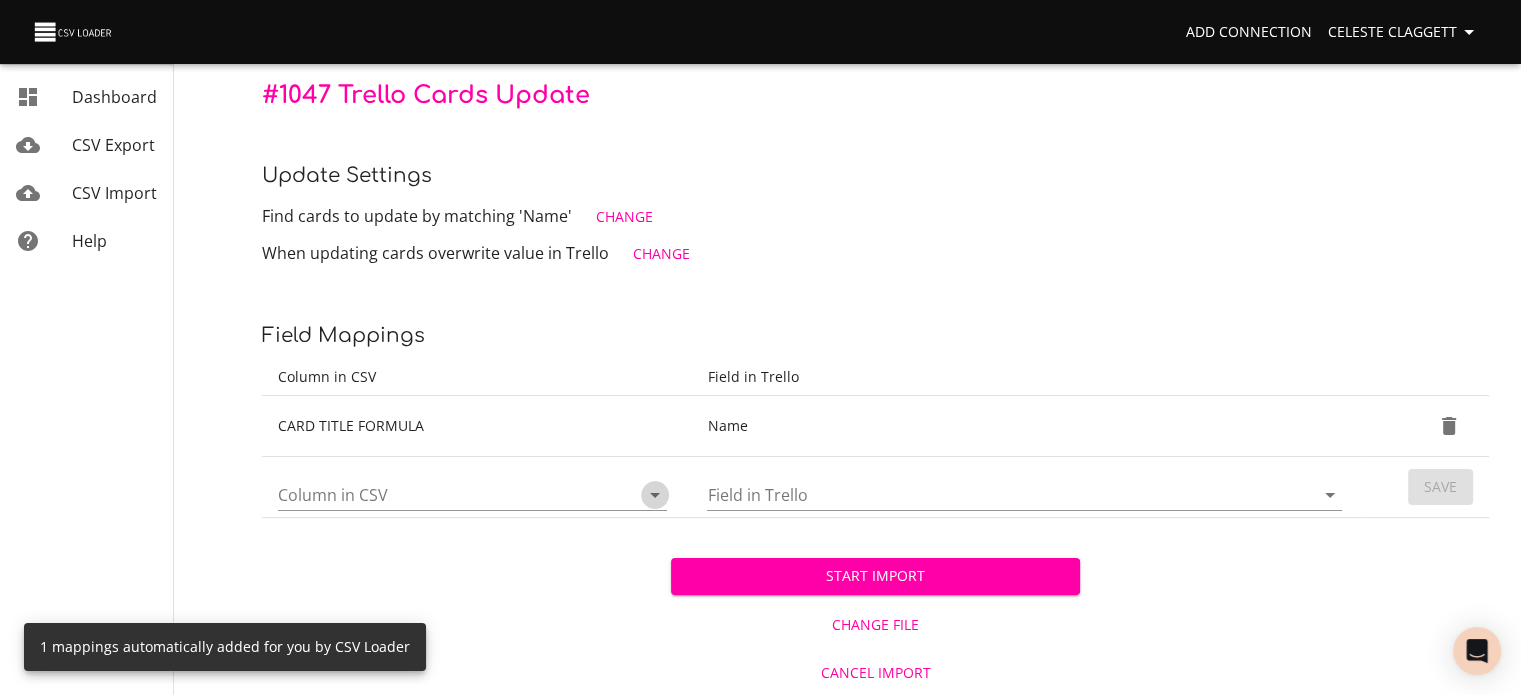 click 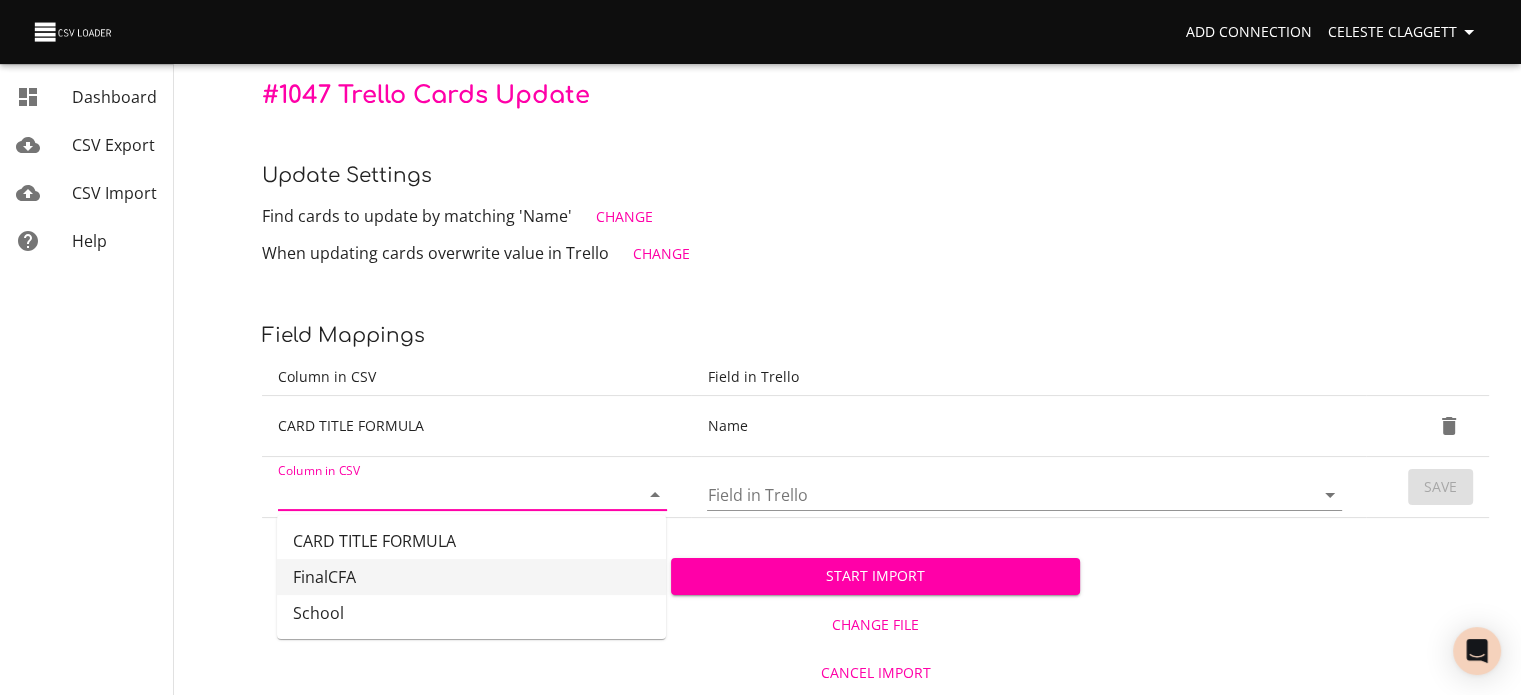 click on "FinalCFA" at bounding box center [471, 577] 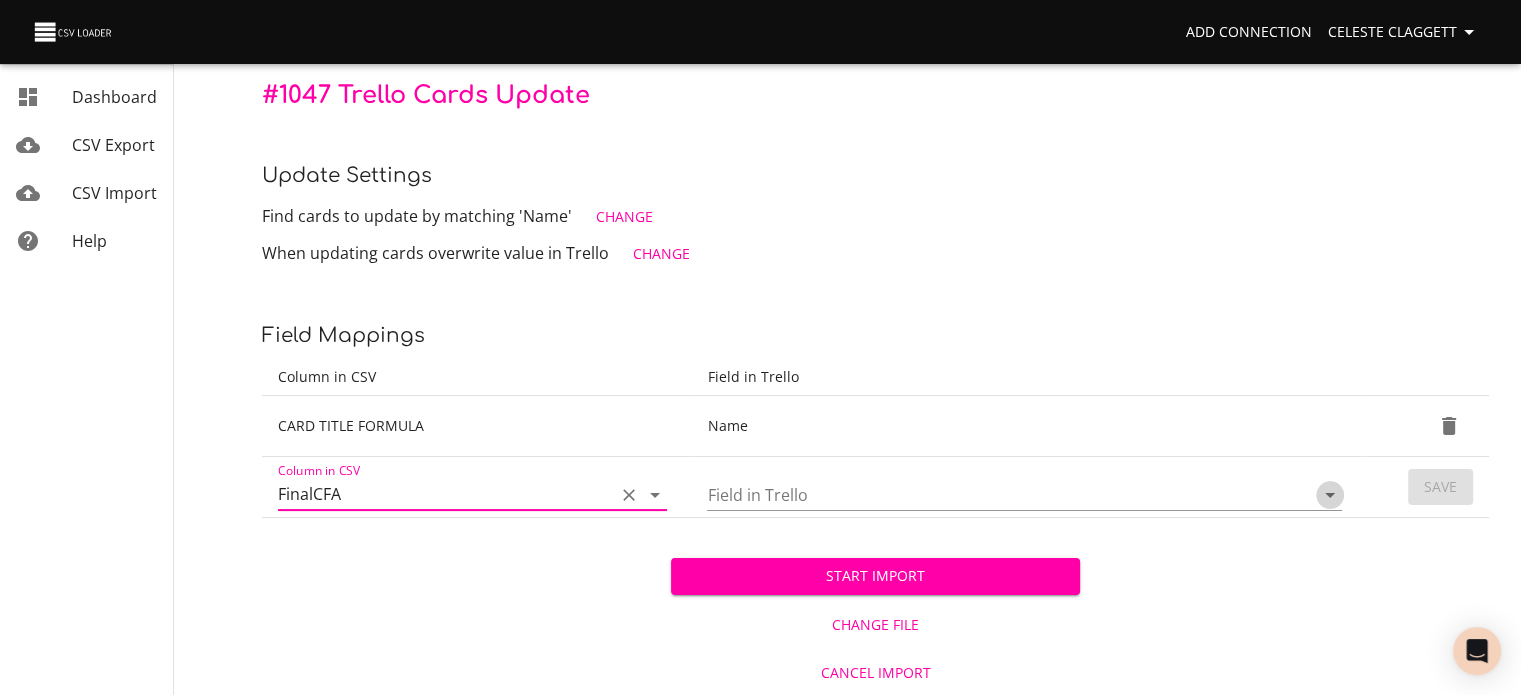 click 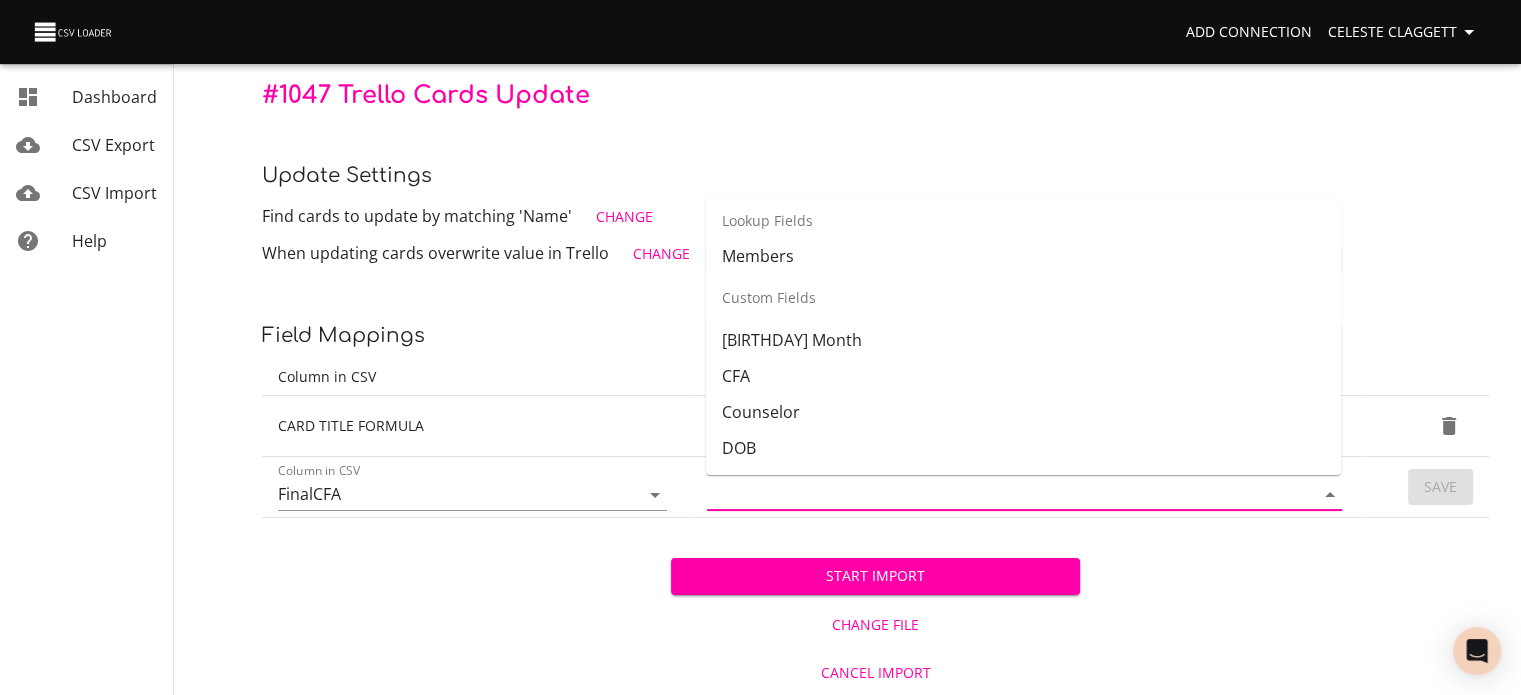 scroll, scrollTop: 479, scrollLeft: 0, axis: vertical 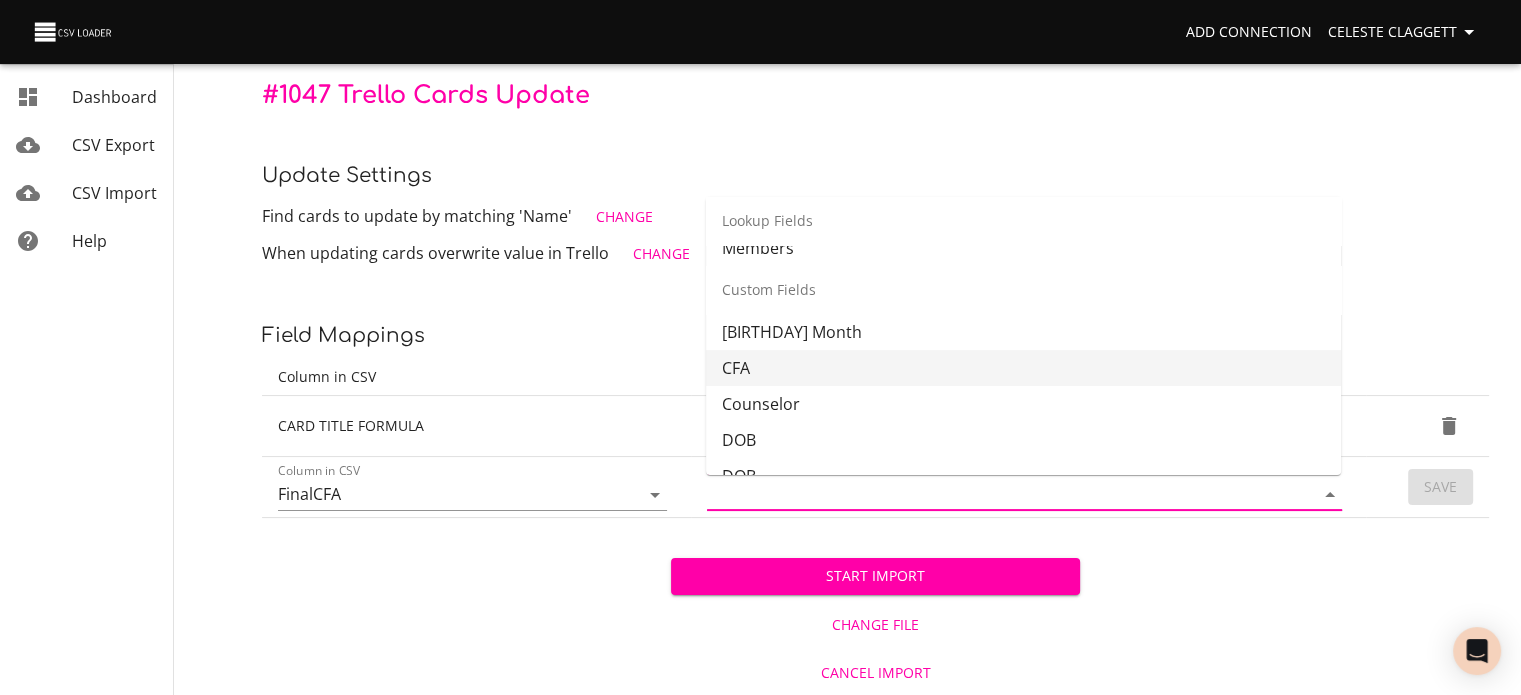 click on "CFA" at bounding box center (1023, 368) 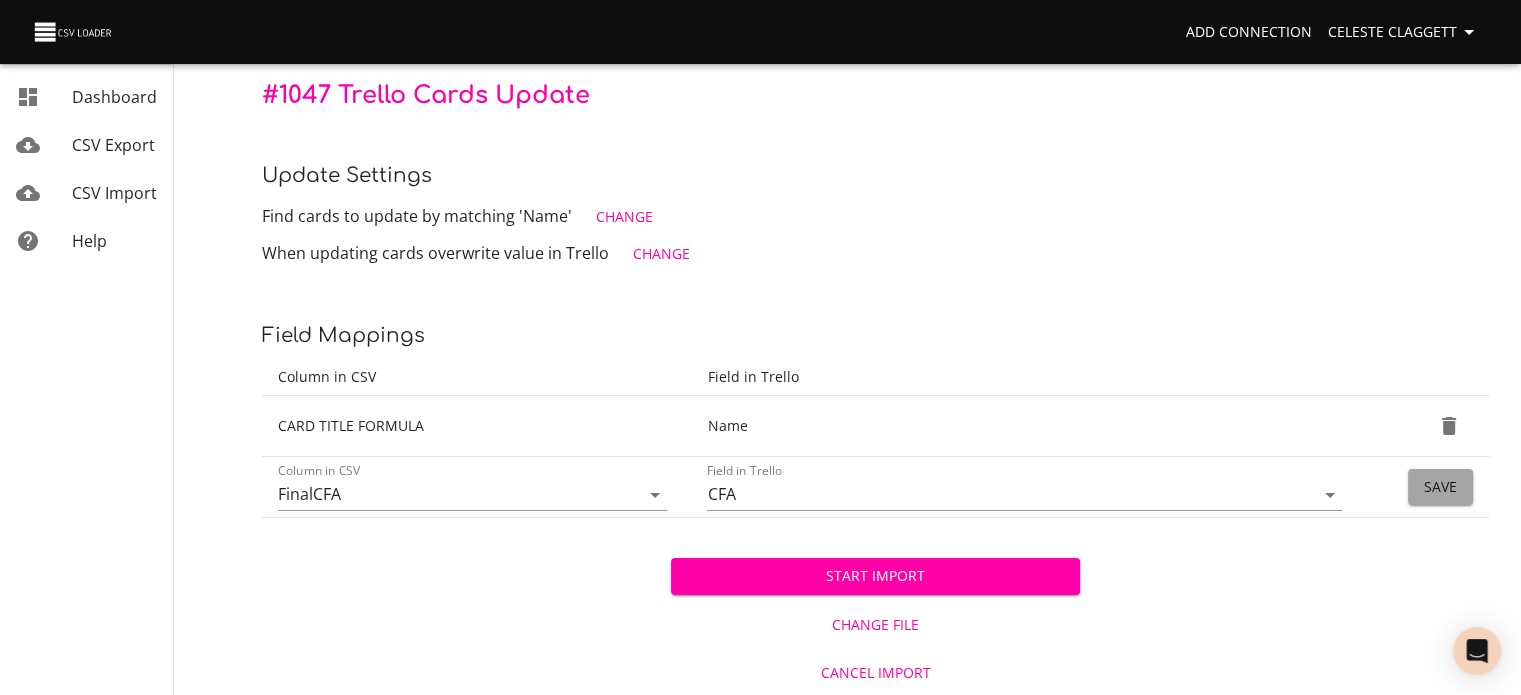 click on "Save" at bounding box center (1440, 487) 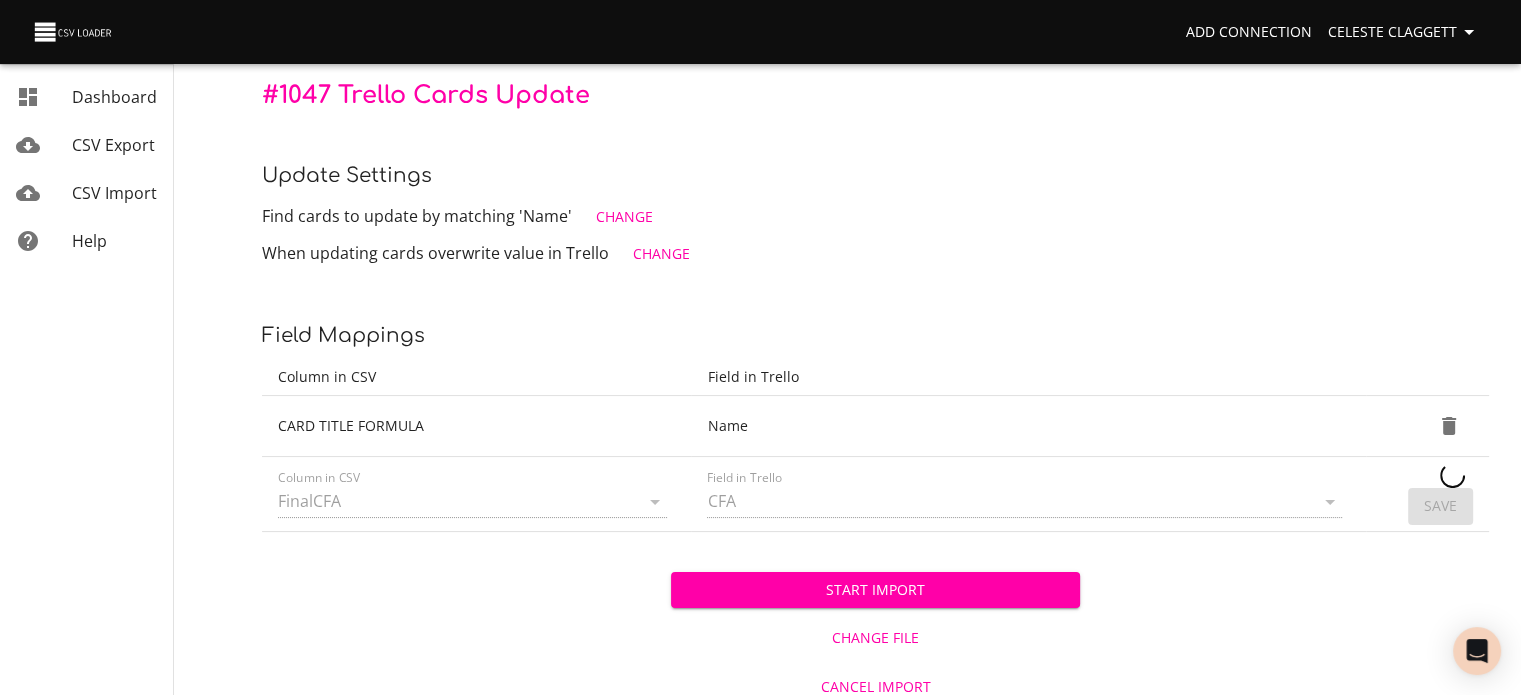 type 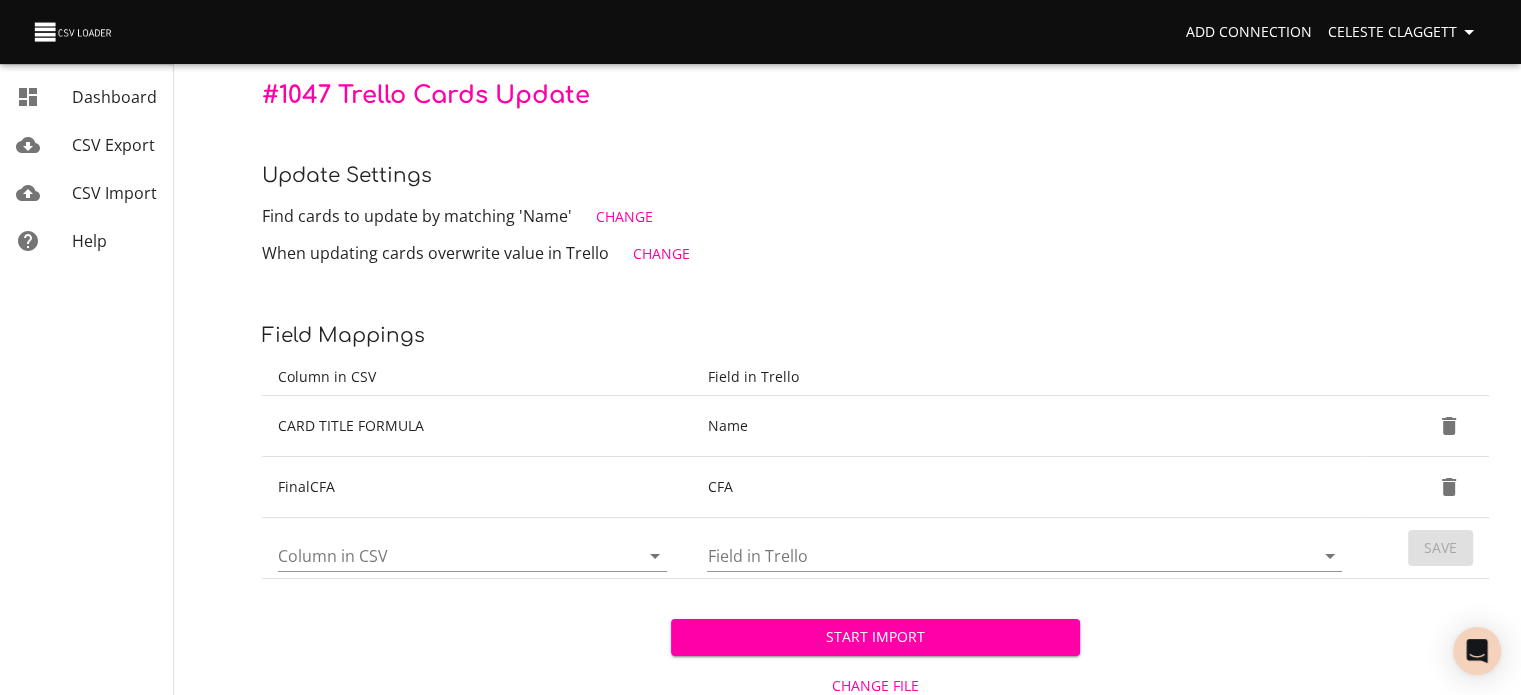 click on "Start Import" at bounding box center (875, 637) 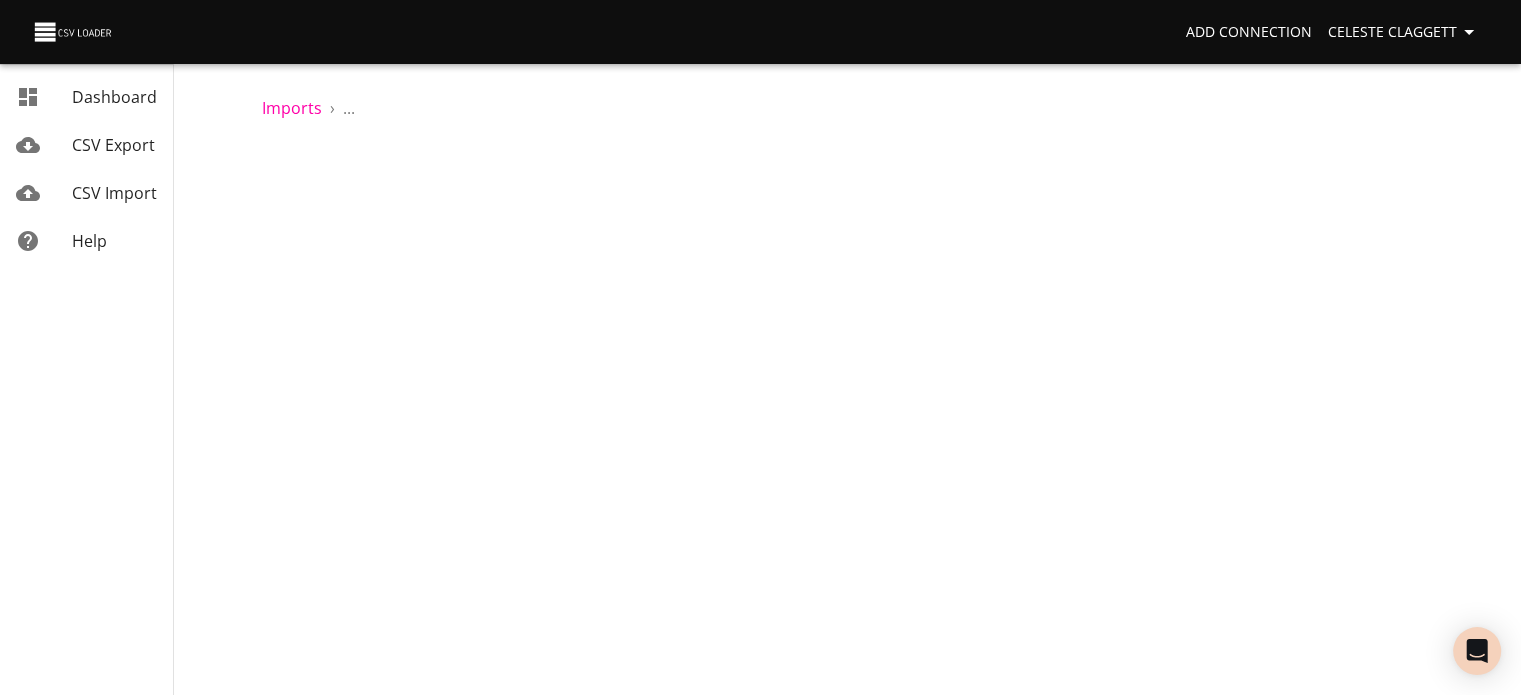 scroll, scrollTop: 0, scrollLeft: 0, axis: both 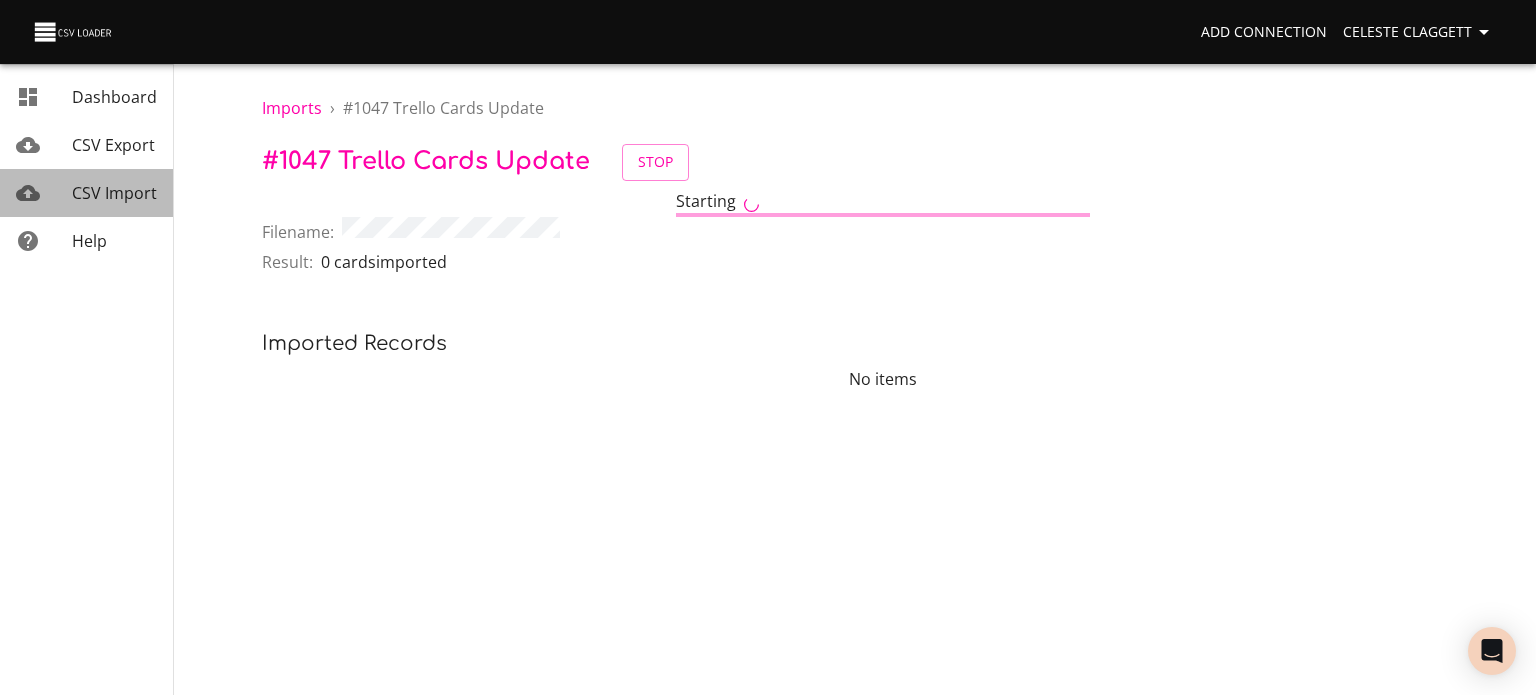 click on "CSV Import" at bounding box center [114, 193] 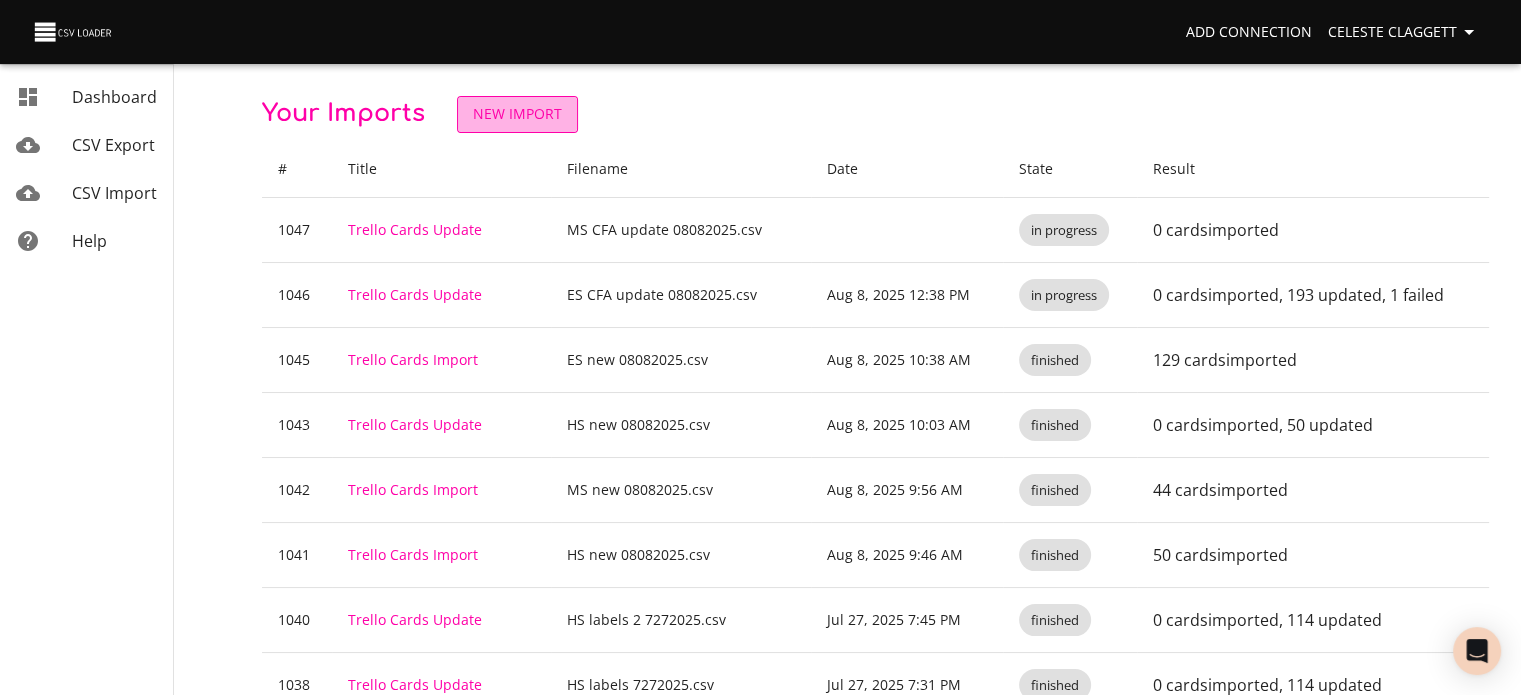 click on "New Import" at bounding box center [517, 114] 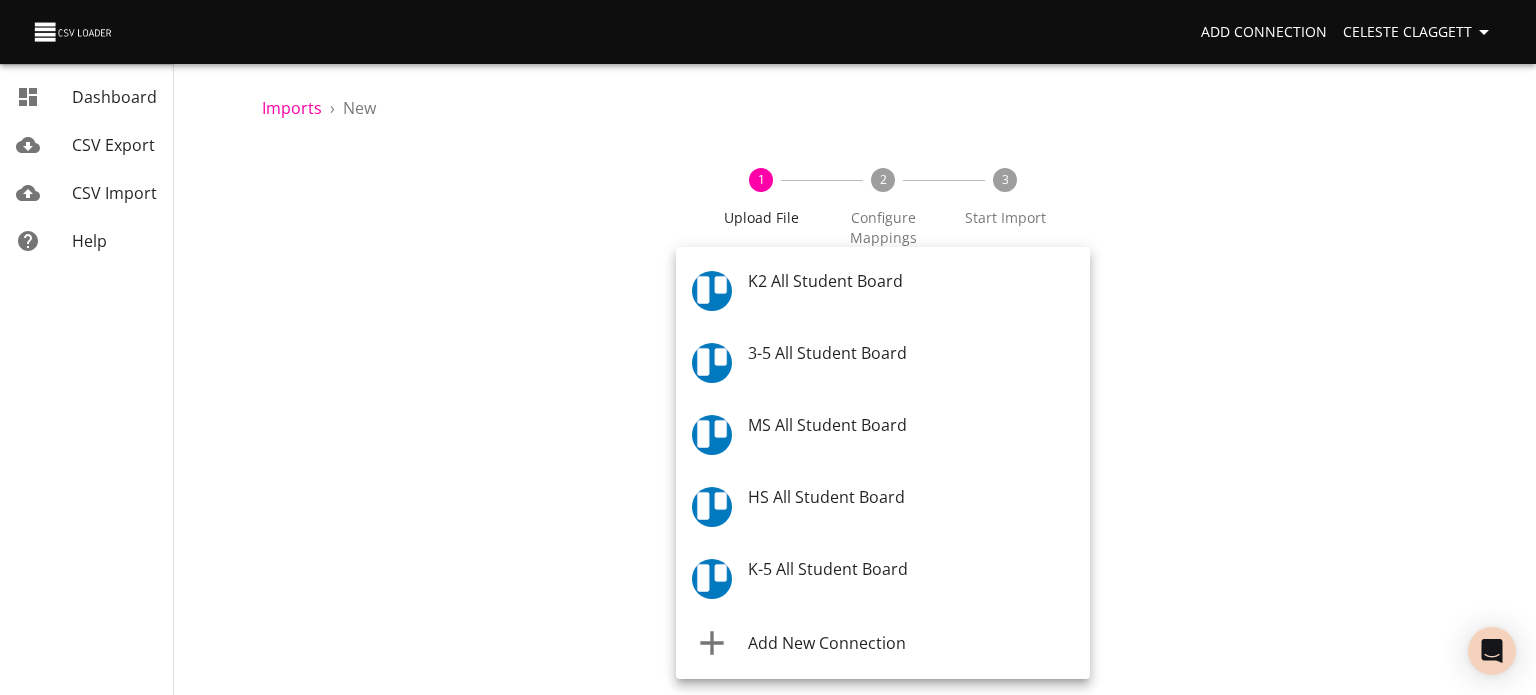 click on "Add Connection Celeste Claggett   Dashboard CSV Export CSV Import Help Imports › New 1 Upload File 2 Configure Mappings 3 Start Import Where are you importing?   * ​ What are you importing?   * What do you want to do?   * Add new records (import) How often? One-time Auto import Choose File CSV File   * Continue
Dashboard CSV Export CSV Import Help K2 All Student Board 3-5 All Student Board MS All Student Board HS All Student Board K-5 All Student Board Add New Connection" at bounding box center (768, 347) 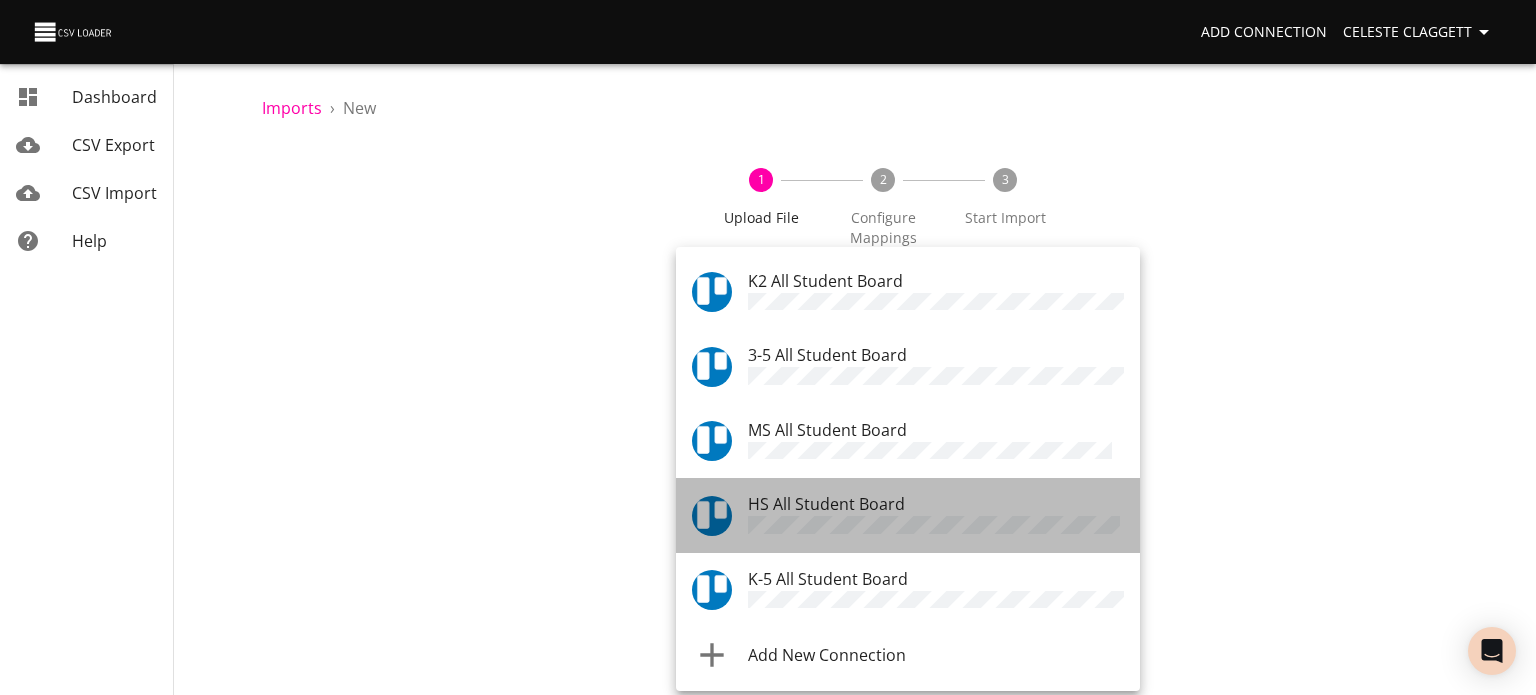 click on "HS All Student Board" at bounding box center [826, 504] 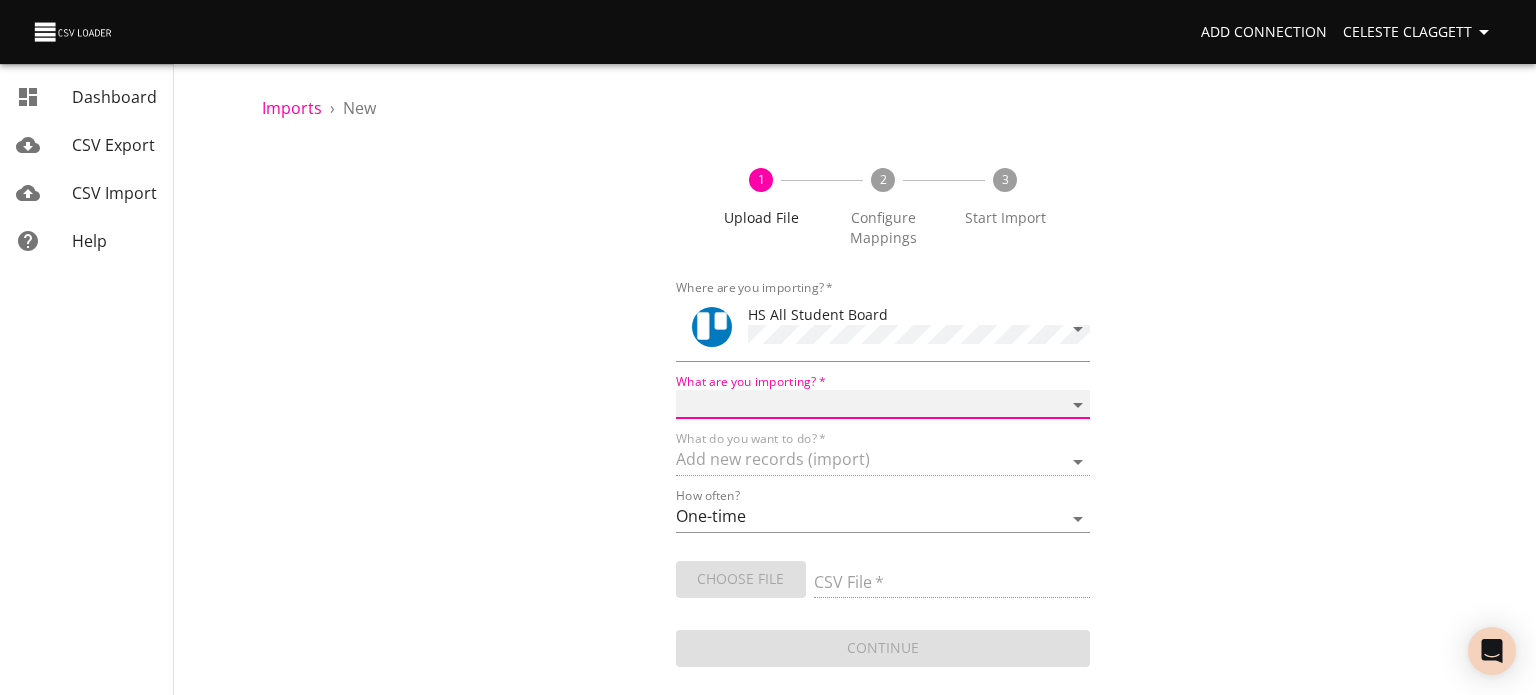 click on "Boards Cards Checkitems Checklists" at bounding box center (883, 404) 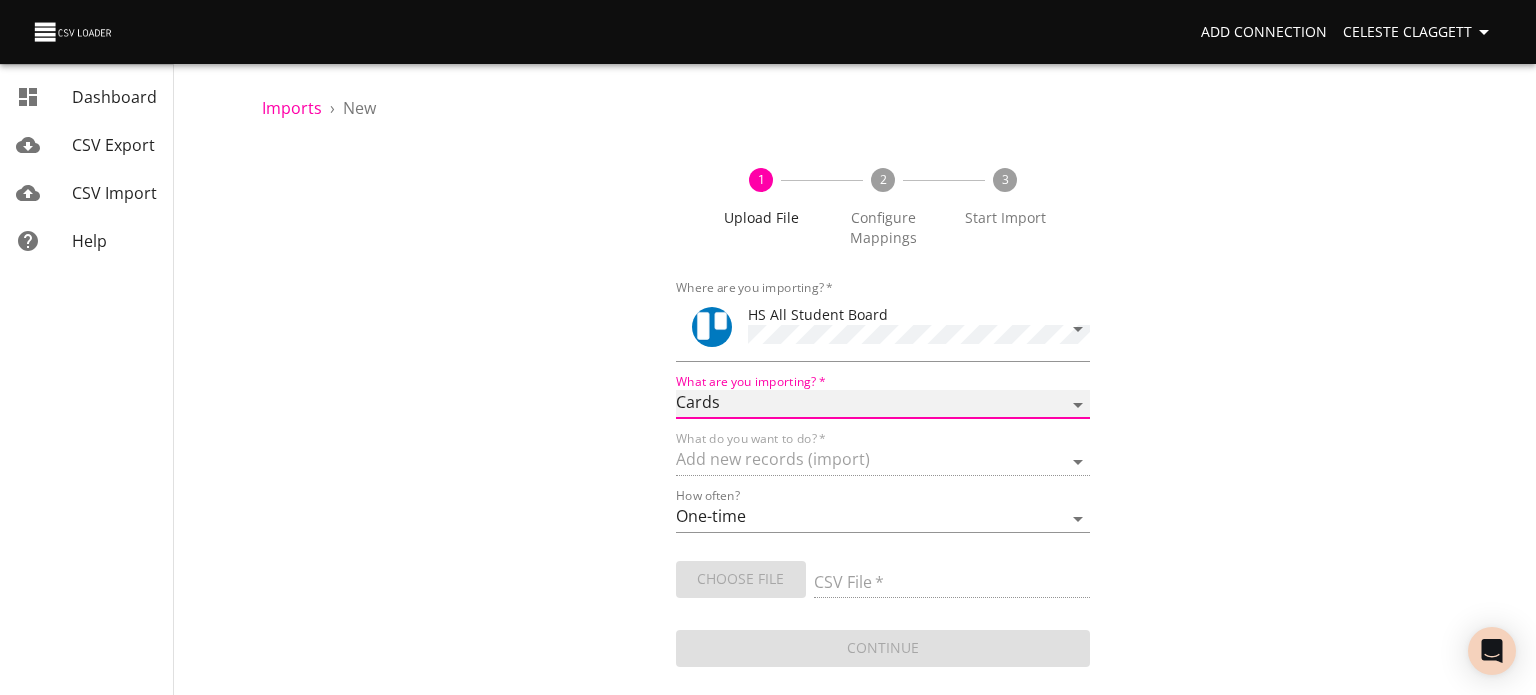 click on "Boards Cards Checkitems Checklists" at bounding box center (883, 404) 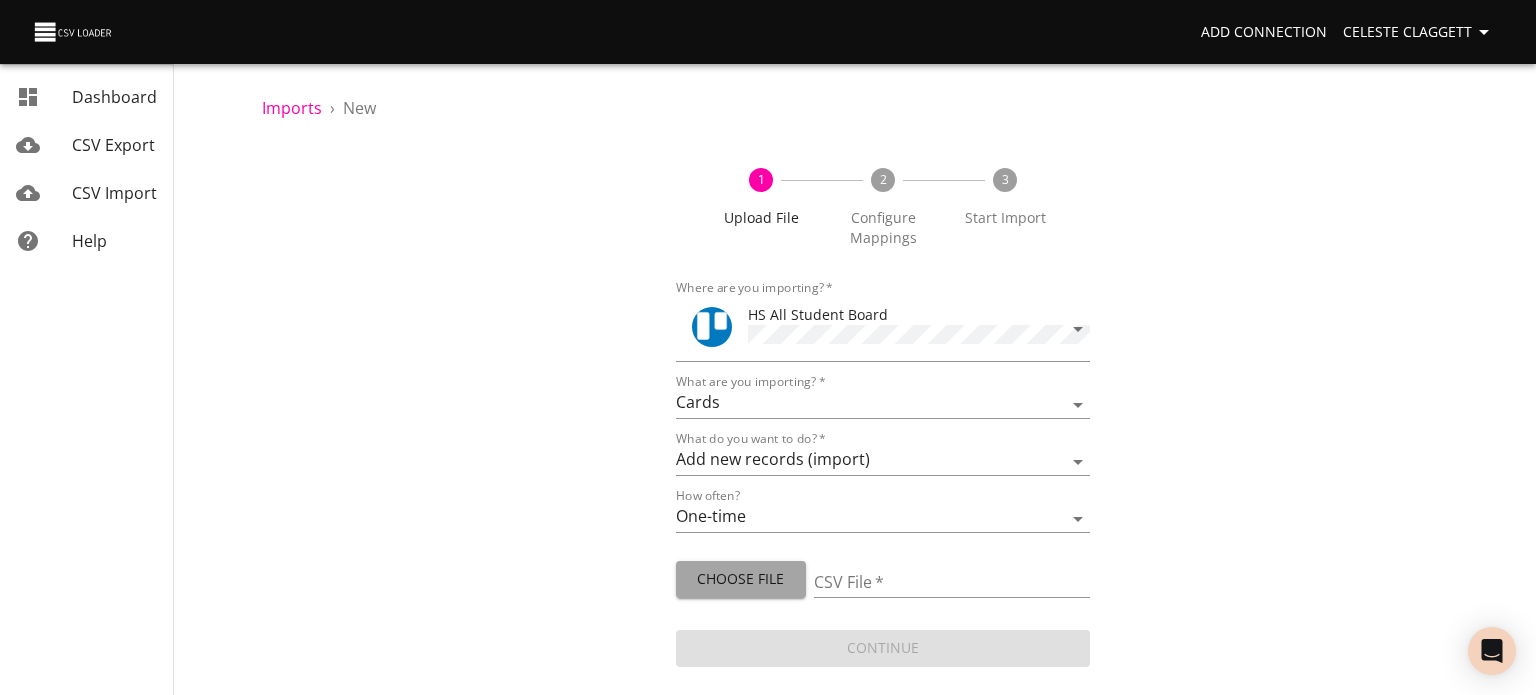 click on "Choose File" at bounding box center [741, 579] 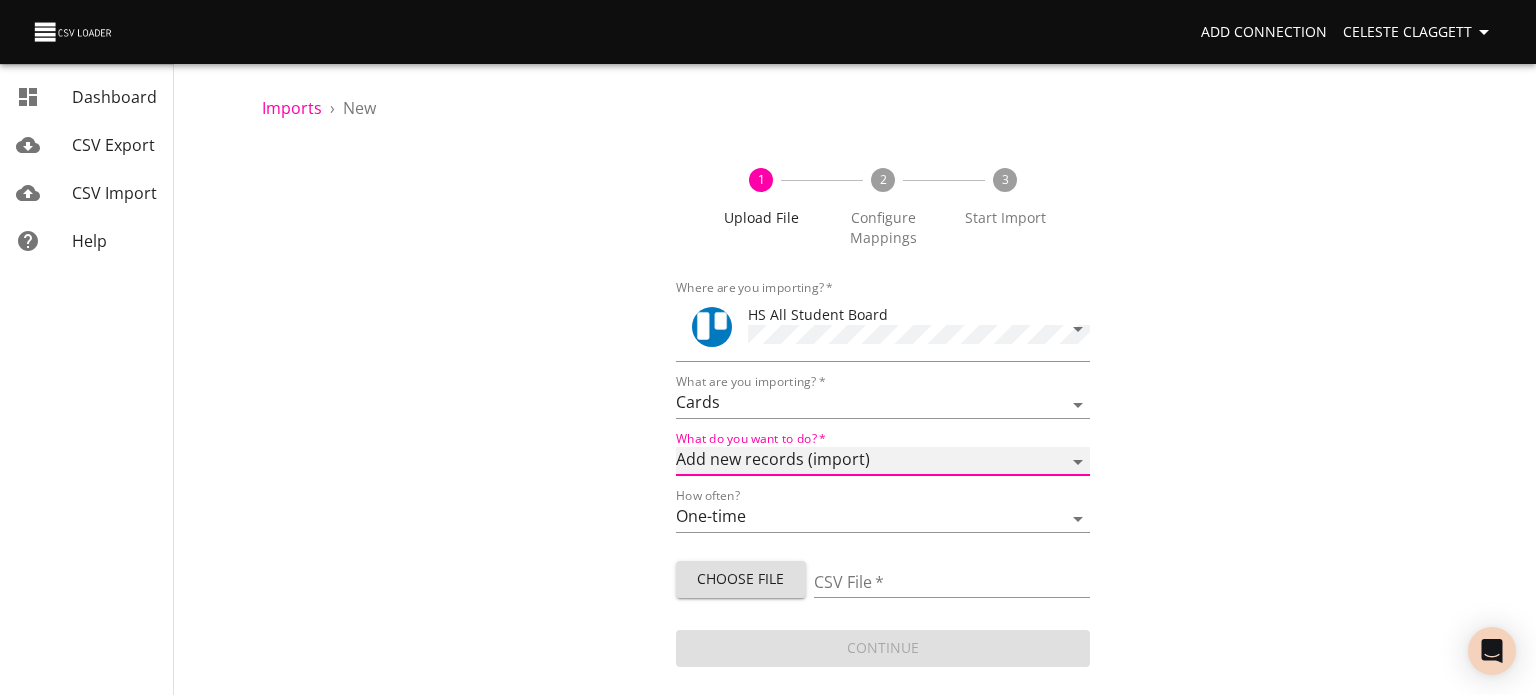 click on "Add new records (import) Update existing records (update) Add new and update existing records (upsert)" at bounding box center [883, 461] 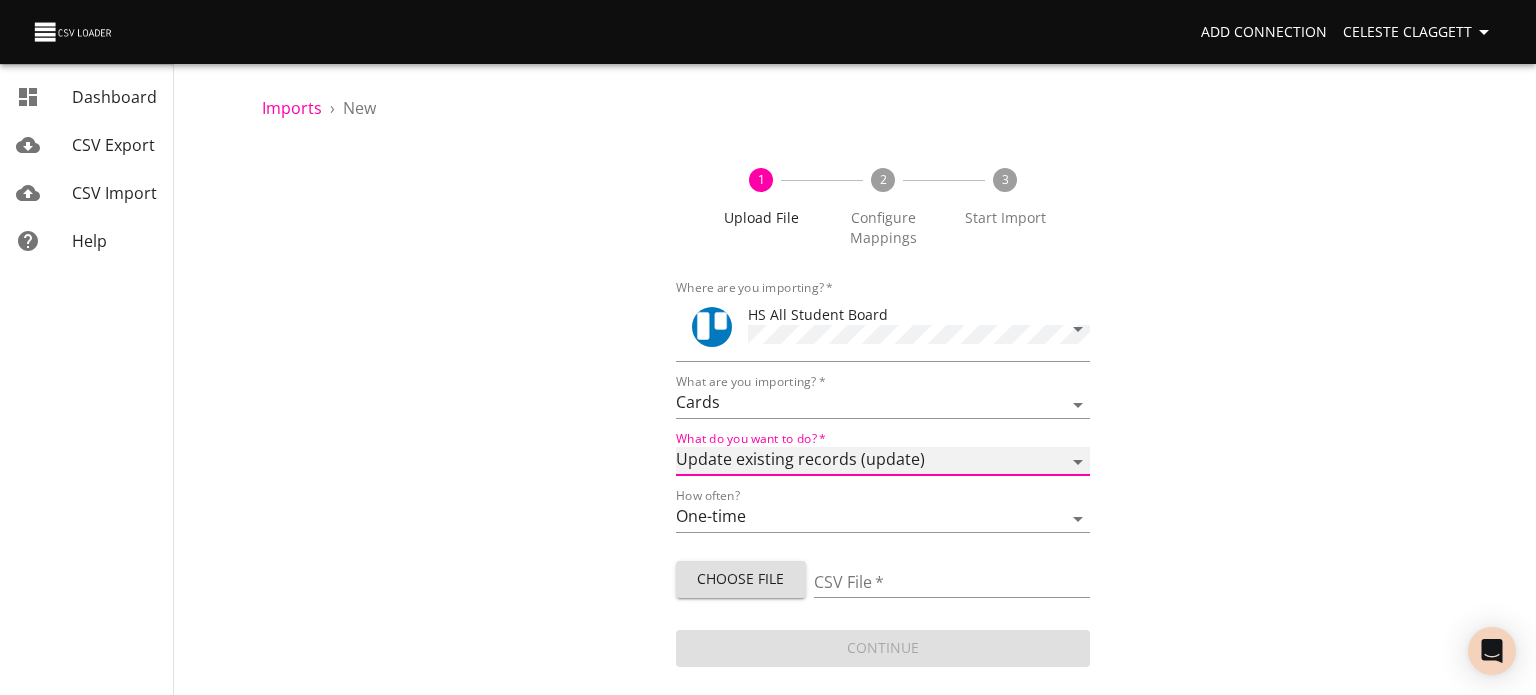 click on "Add new records (import) Update existing records (update) Add new and update existing records (upsert)" at bounding box center [883, 461] 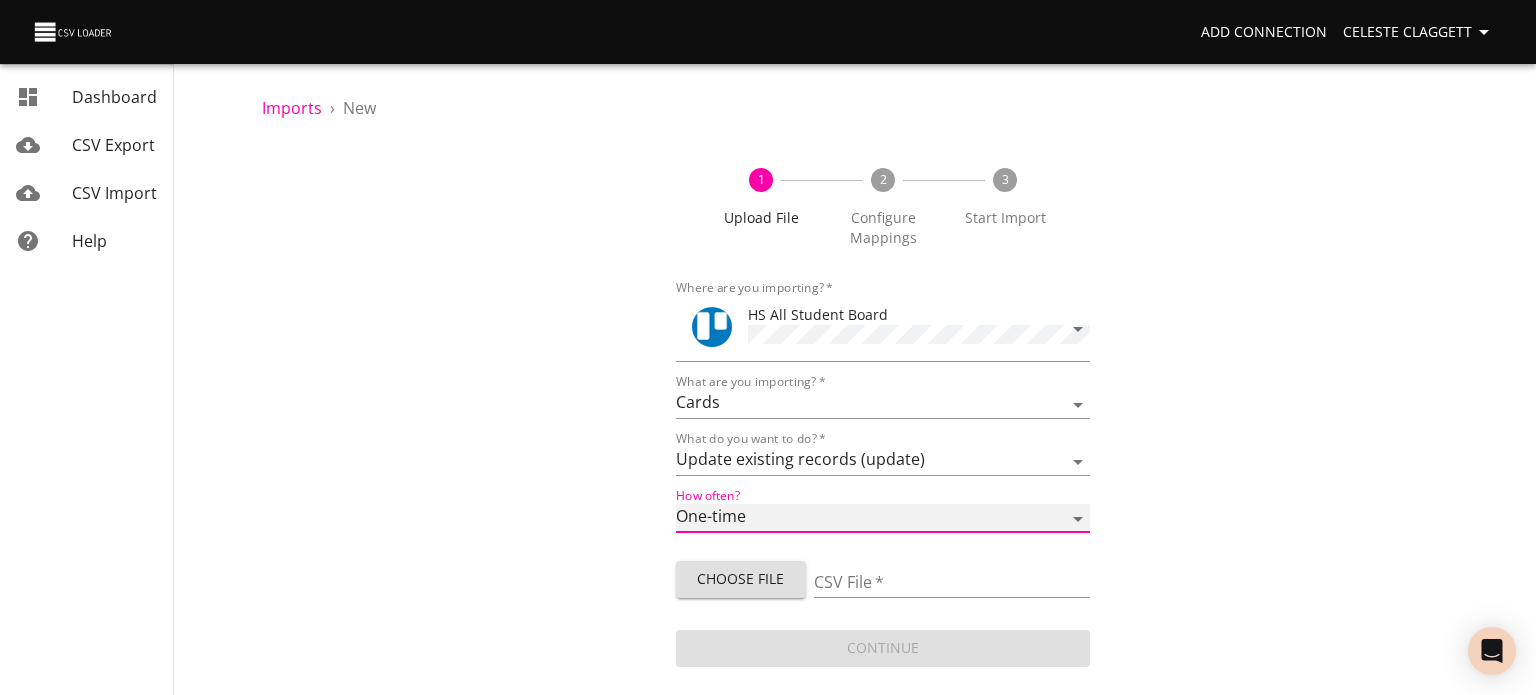 click on "One-time Auto import" at bounding box center (883, 518) 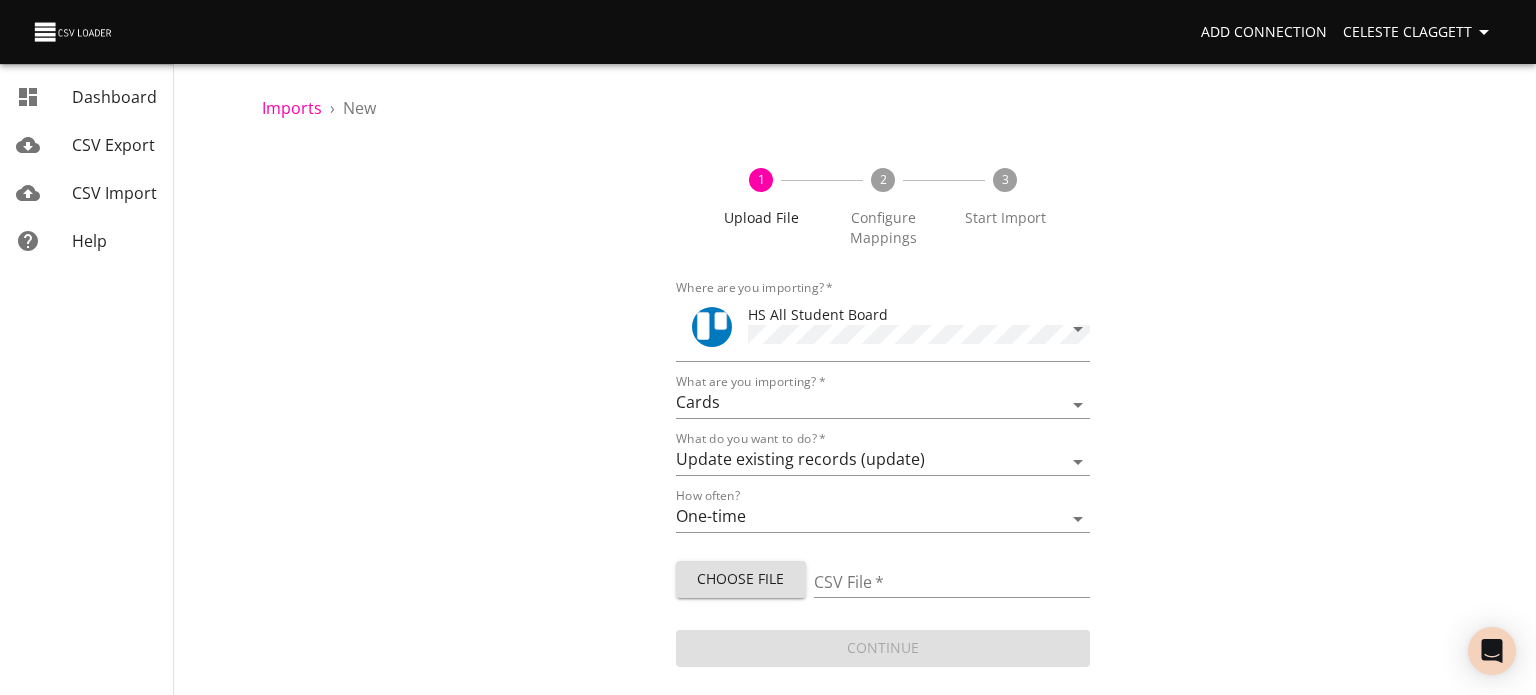 click on "1 Upload File 2 Configure Mappings 3 Start Import Where are you importing?   * HS All Student Board What are you importing?   * Boards Cards Checkitems Checklists What do you want to do?   * Add new records (import) Update existing records (update) Add new and update existing records (upsert) How often? One-time Auto import Choose File CSV File   * Continue" at bounding box center [883, 407] 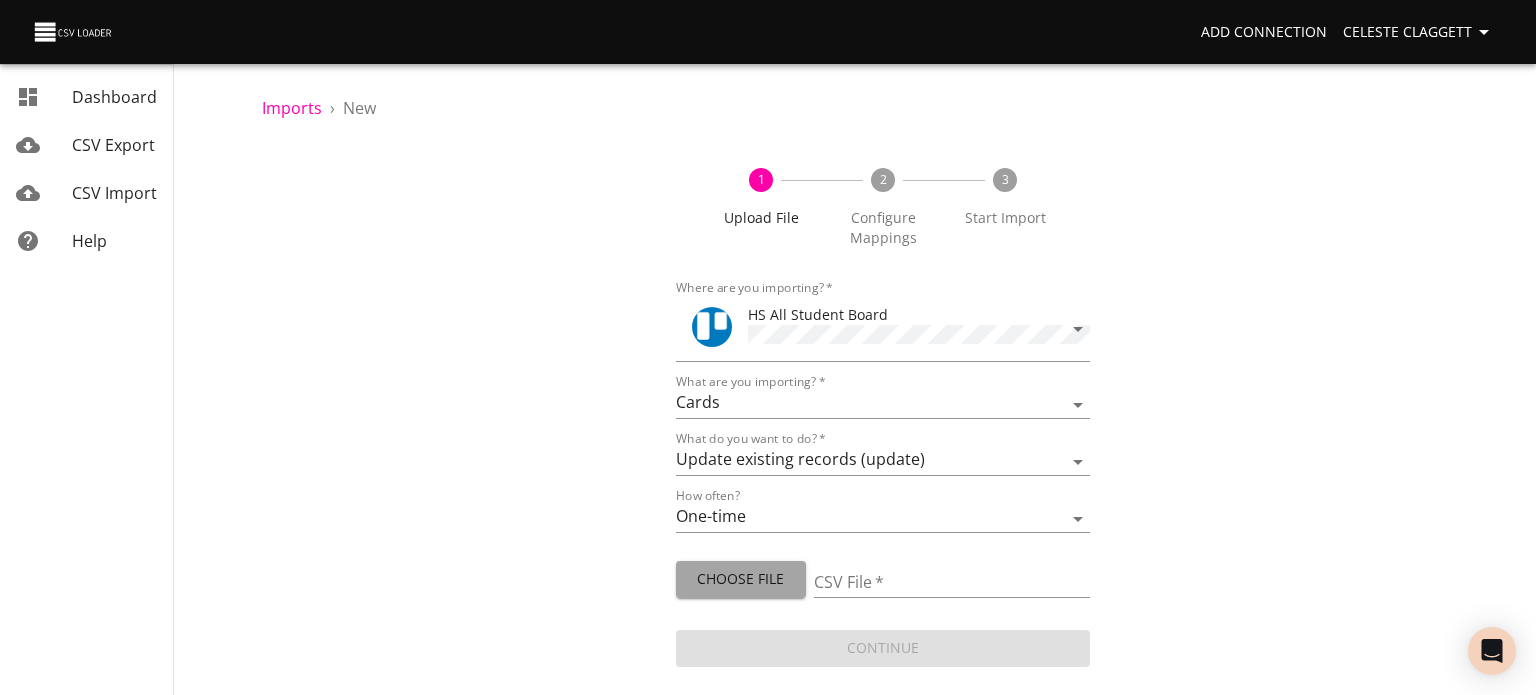 click on "Choose File" at bounding box center [741, 579] 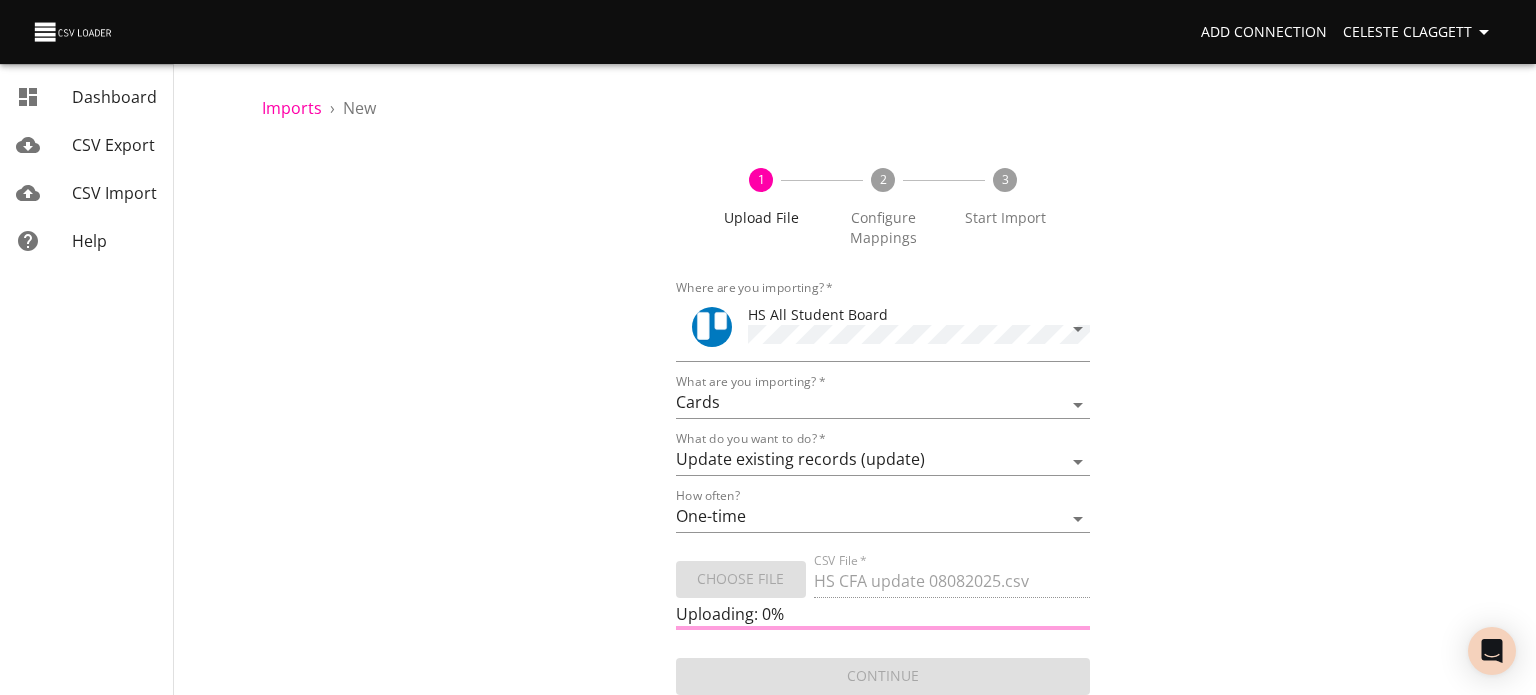 type on "HS CFA update 08082025.csv" 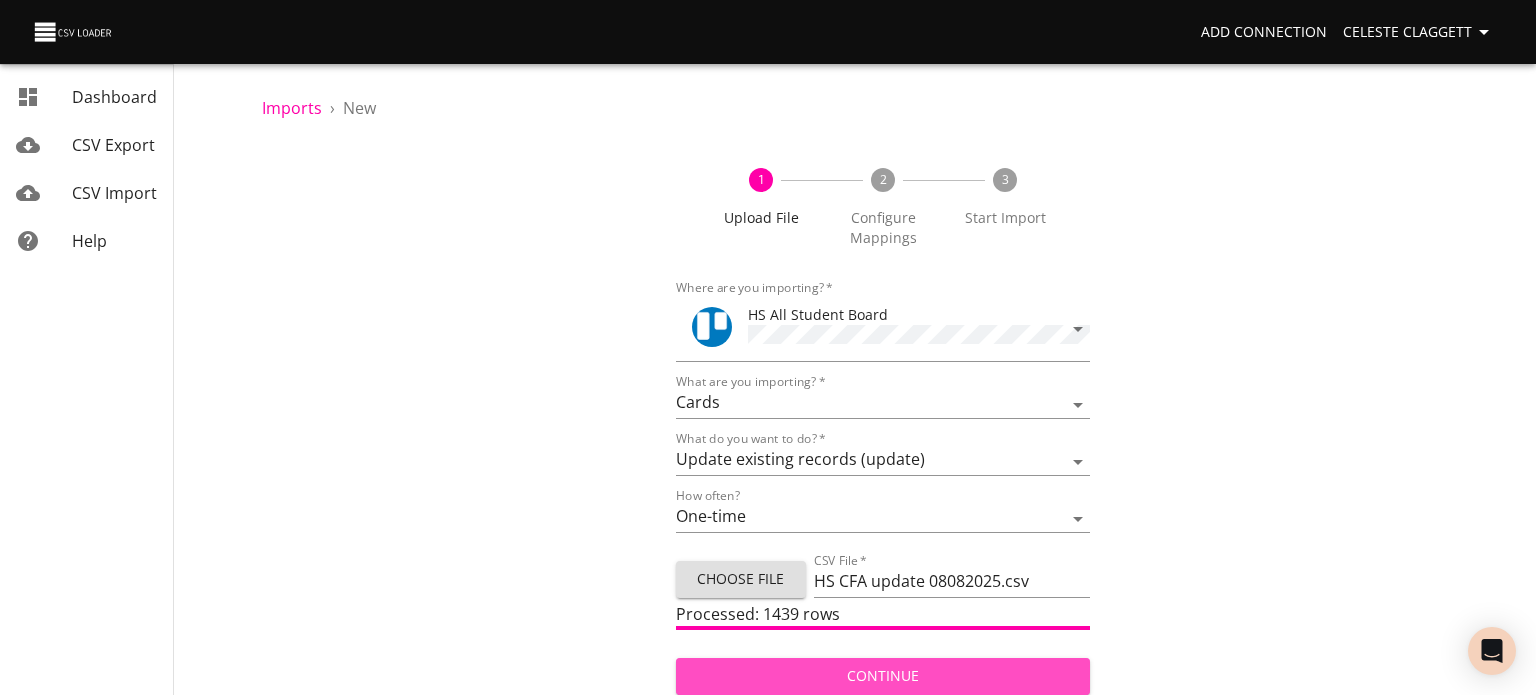 click on "Continue" at bounding box center [883, 676] 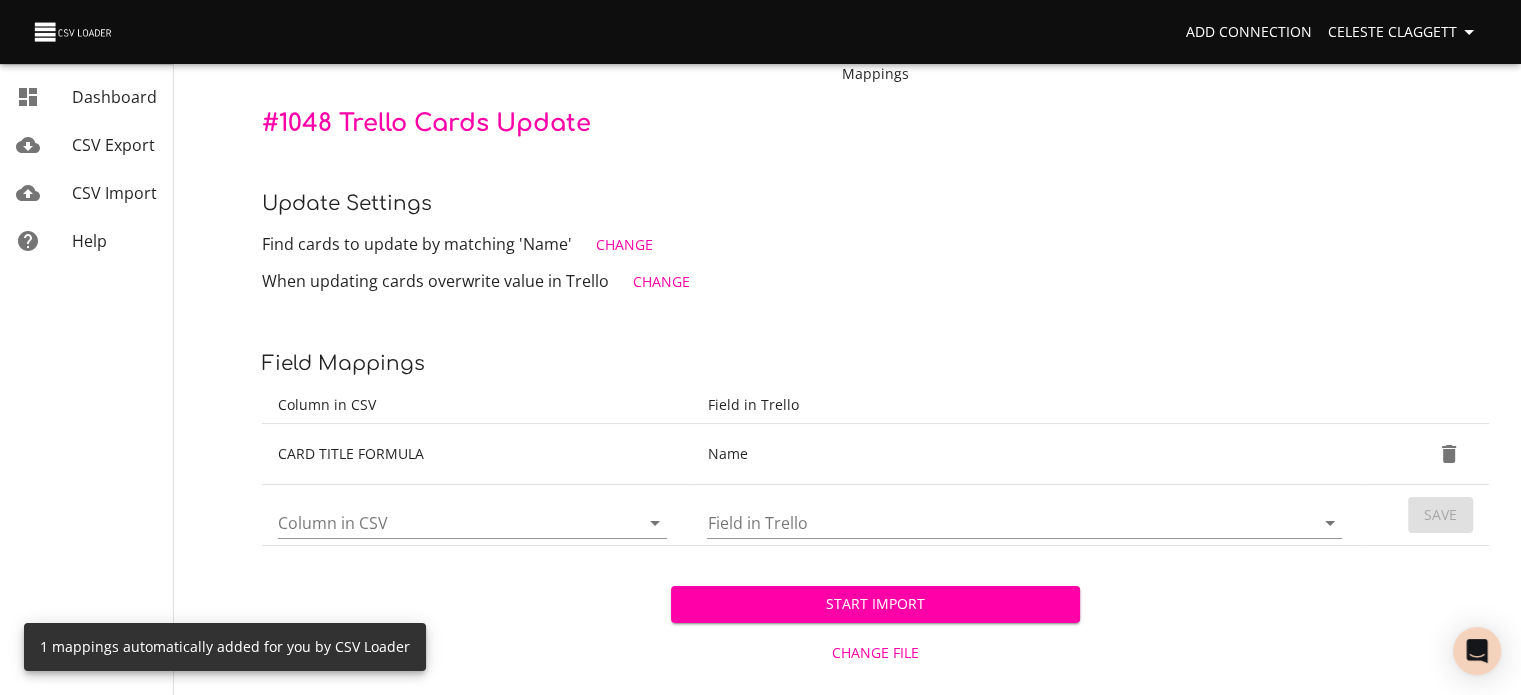 scroll, scrollTop: 168, scrollLeft: 0, axis: vertical 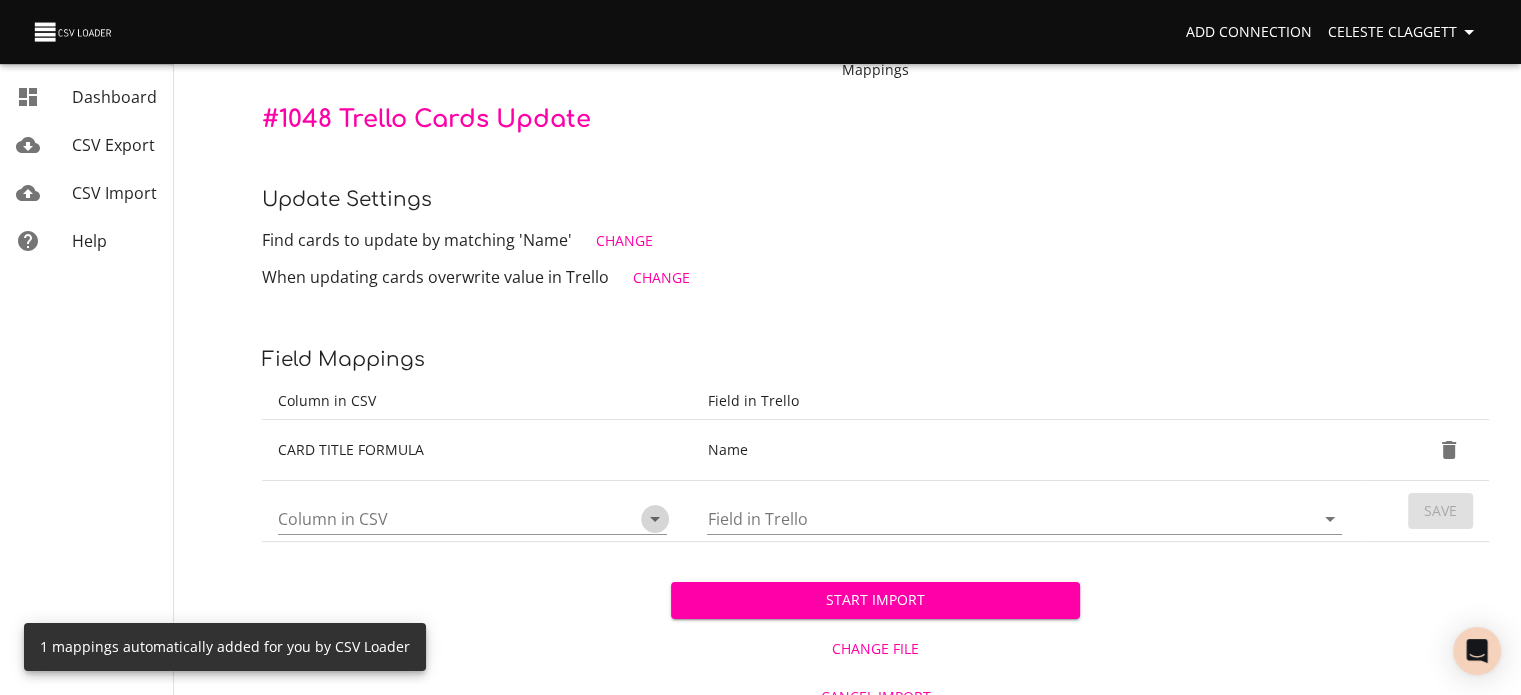 click 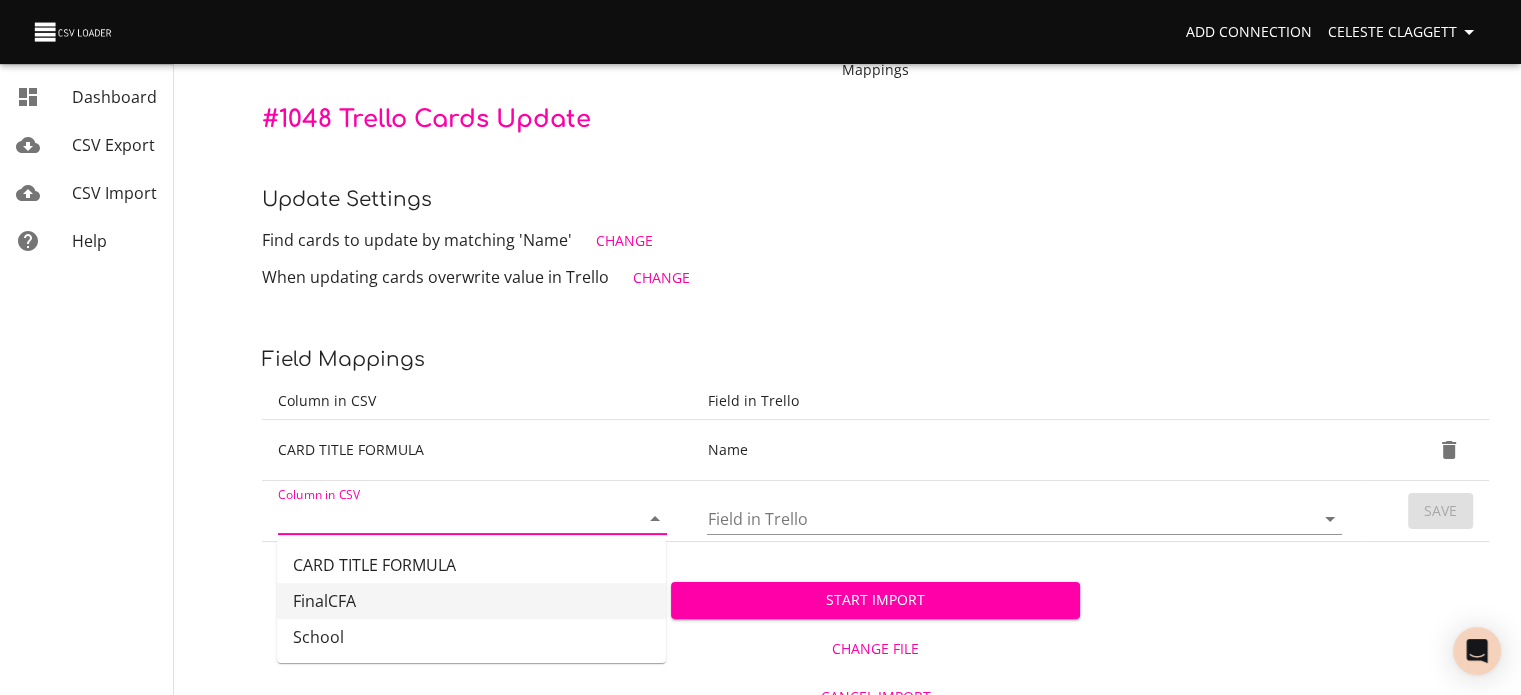 click on "FinalCFA" at bounding box center (471, 601) 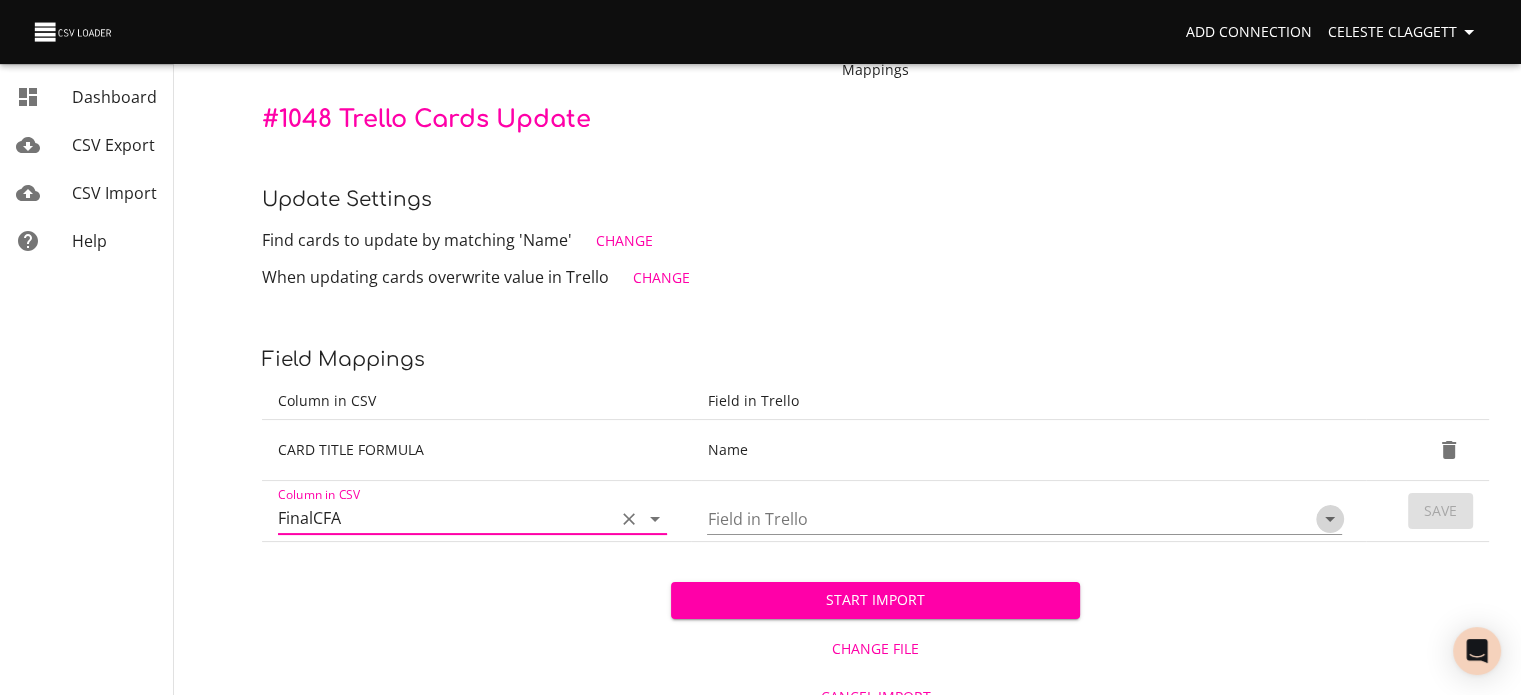 click 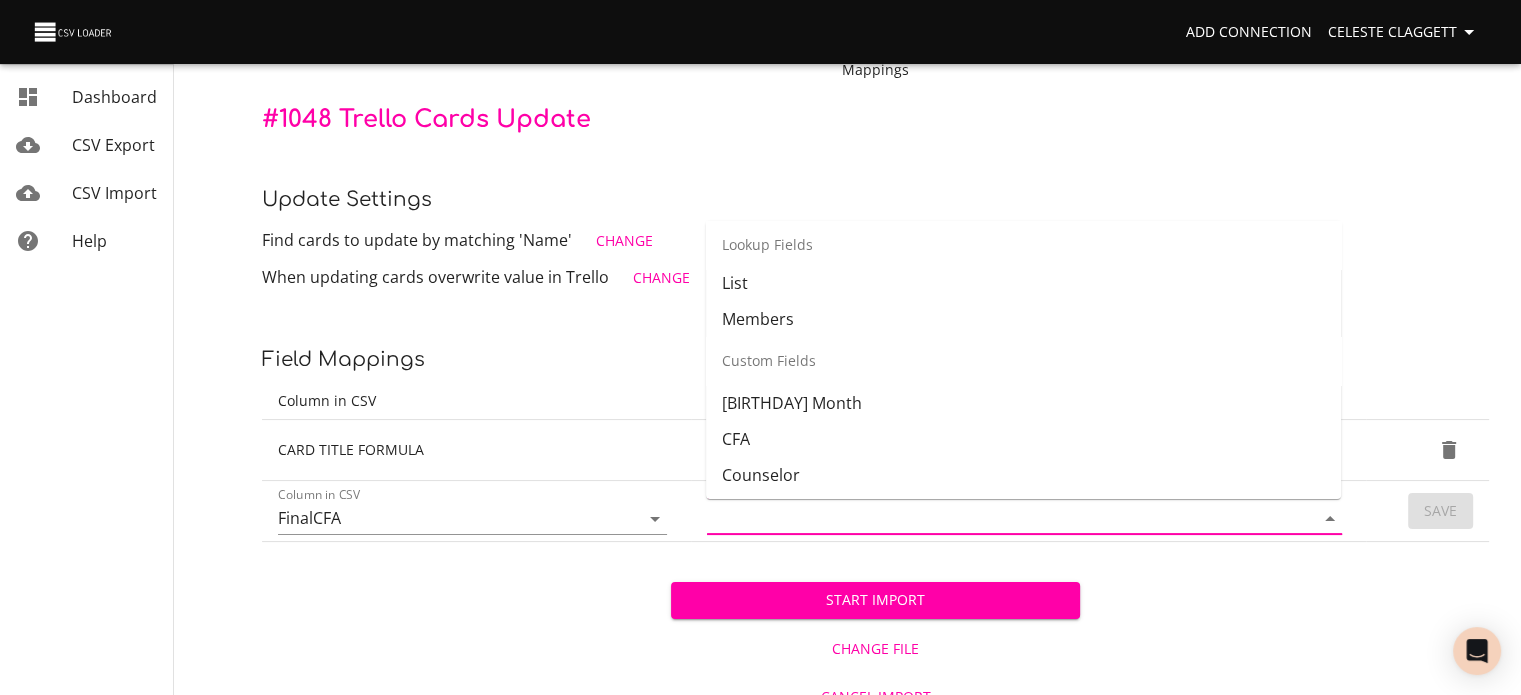scroll, scrollTop: 440, scrollLeft: 0, axis: vertical 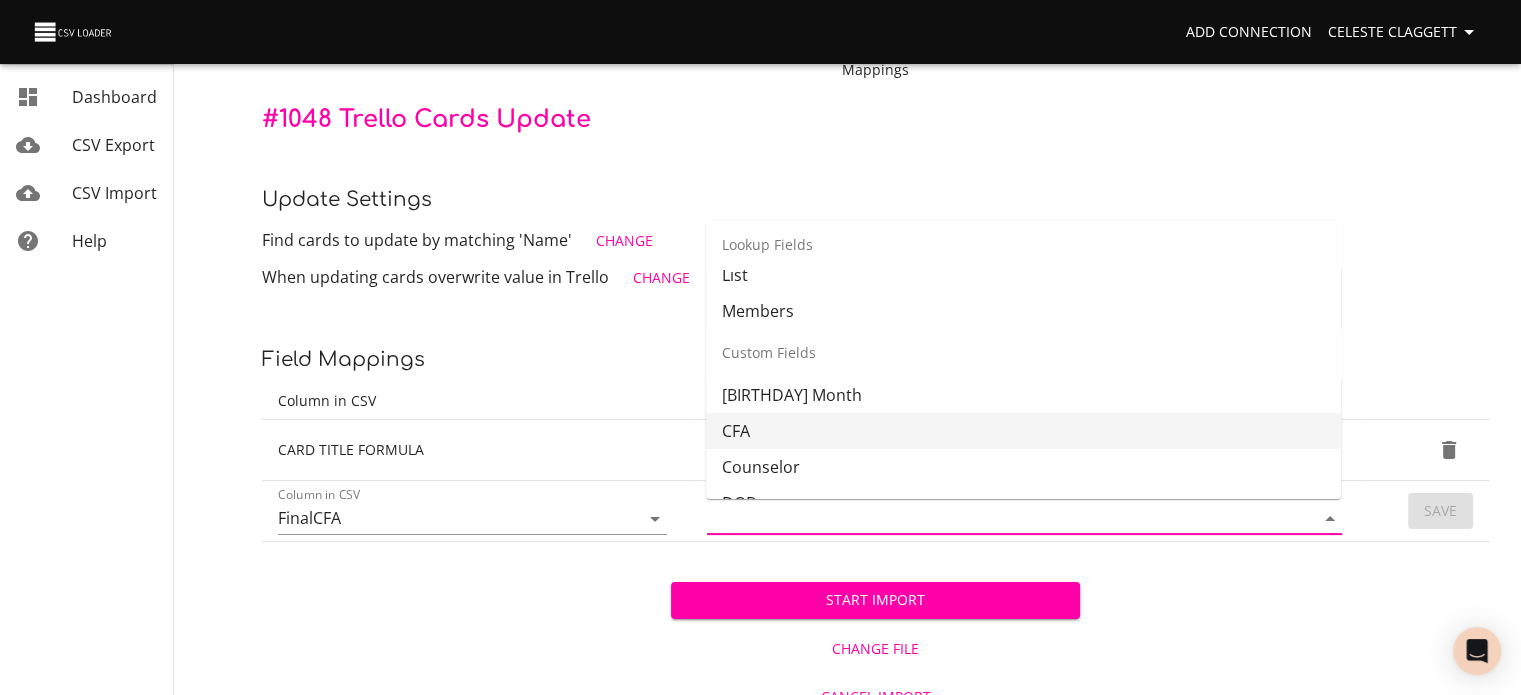 click on "CFA" at bounding box center (1023, 431) 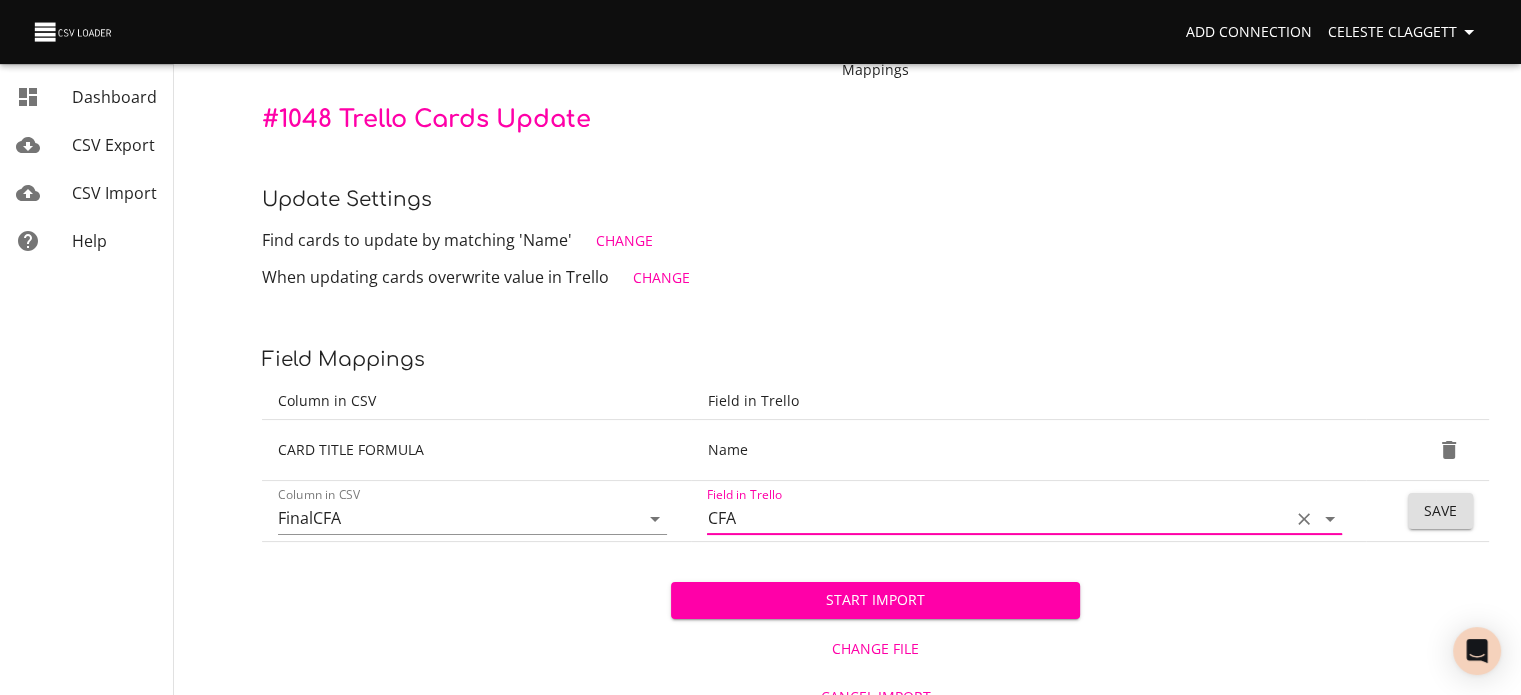 click on "Save" at bounding box center [1440, 511] 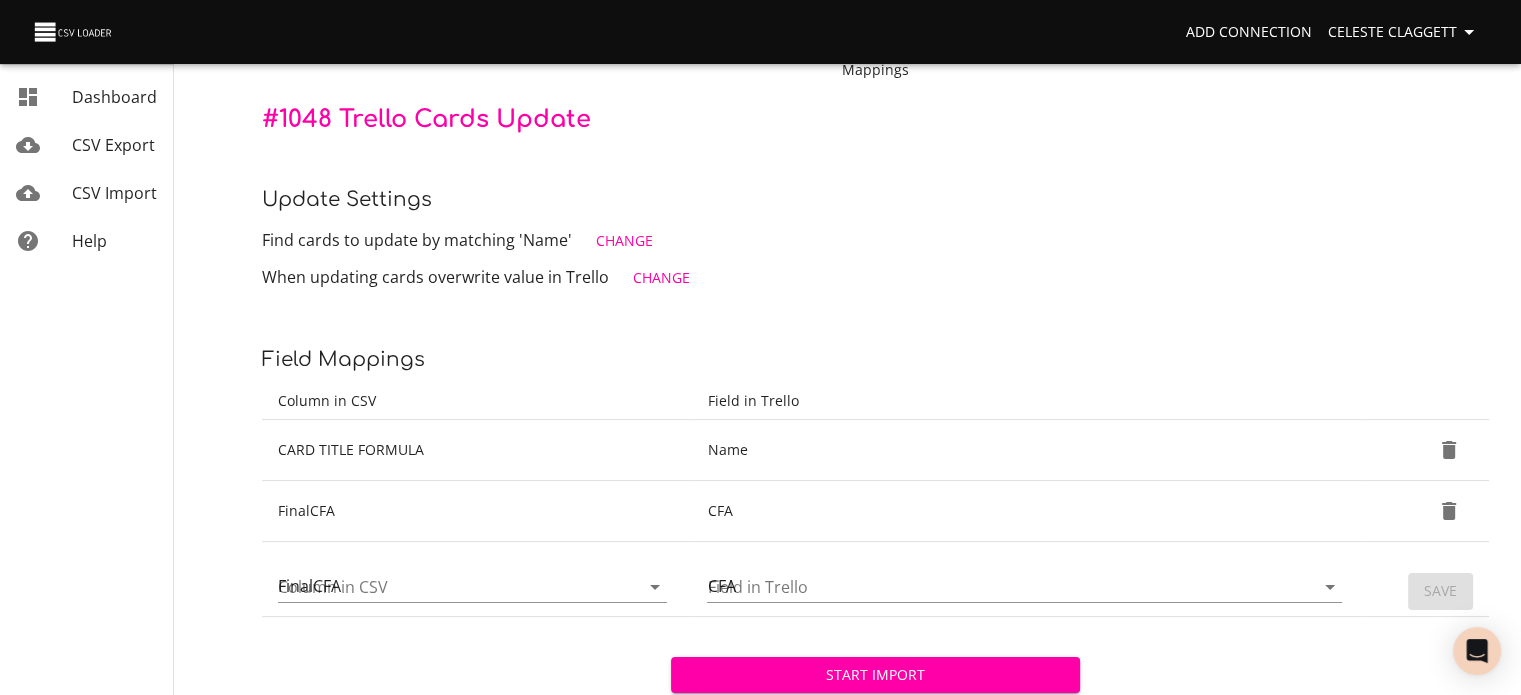 type 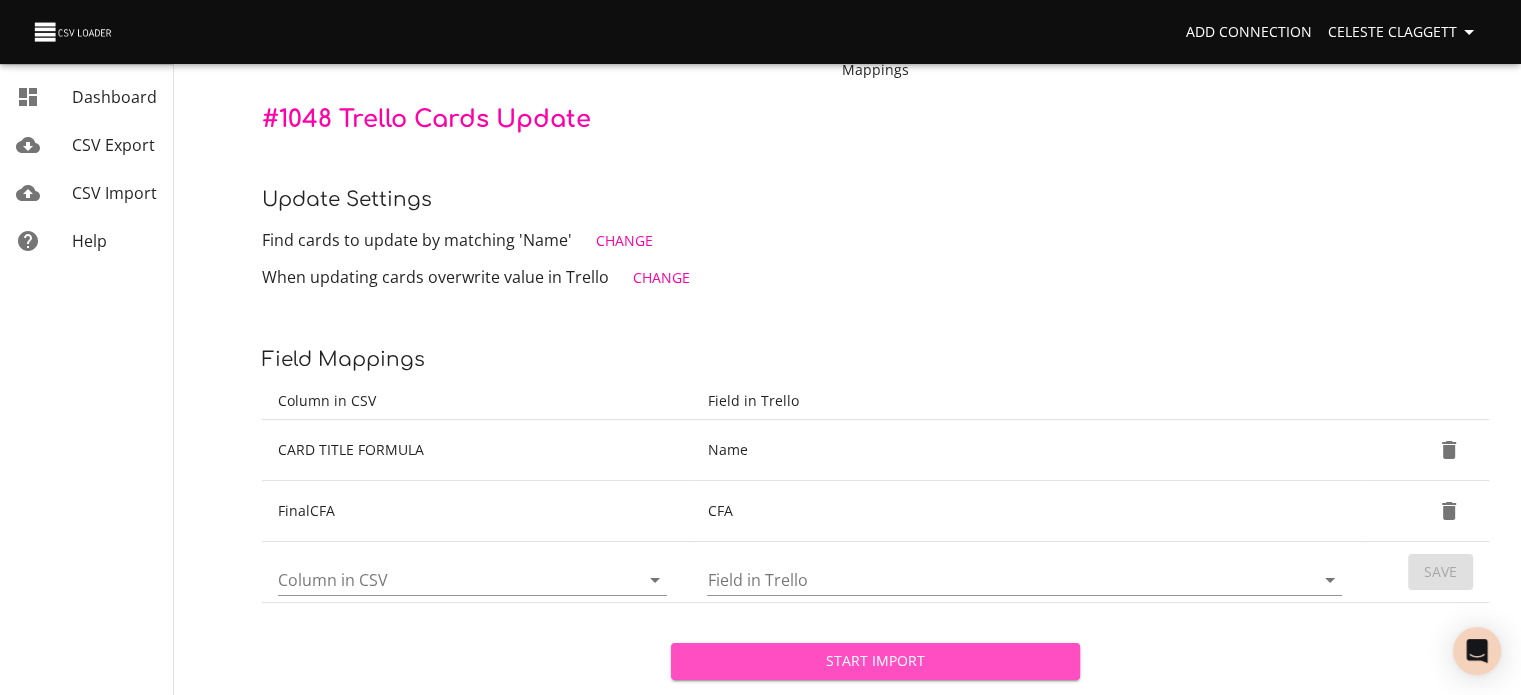 click on "Start Import" at bounding box center (875, 661) 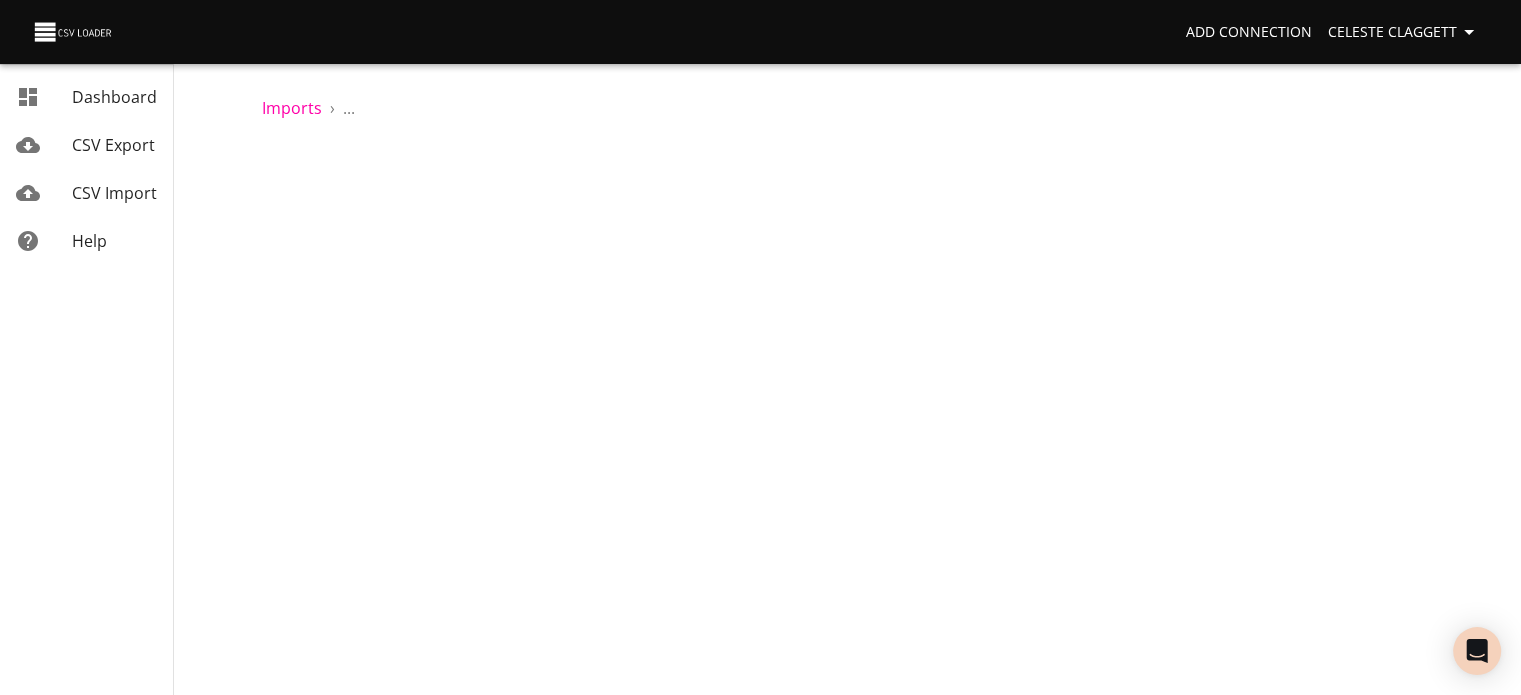 scroll, scrollTop: 0, scrollLeft: 0, axis: both 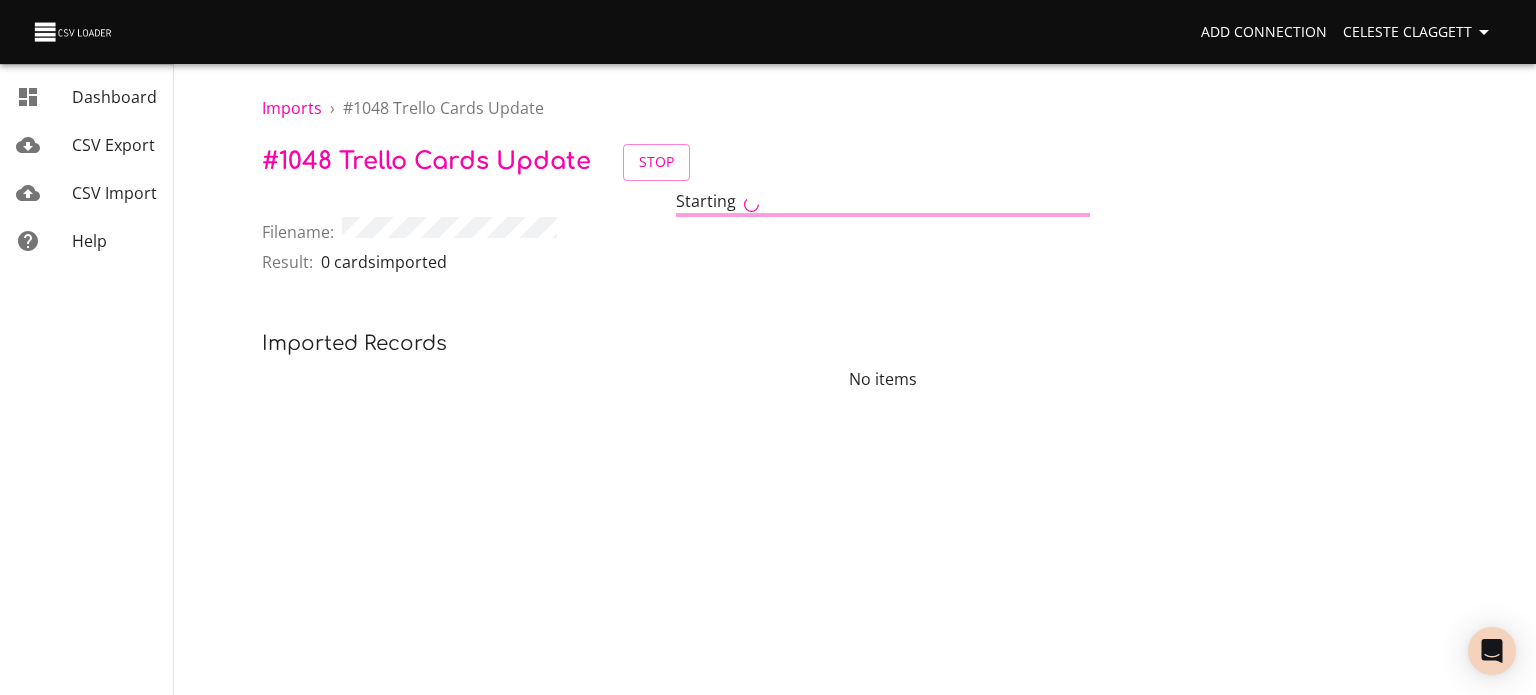 click on "CSV Import" at bounding box center [114, 193] 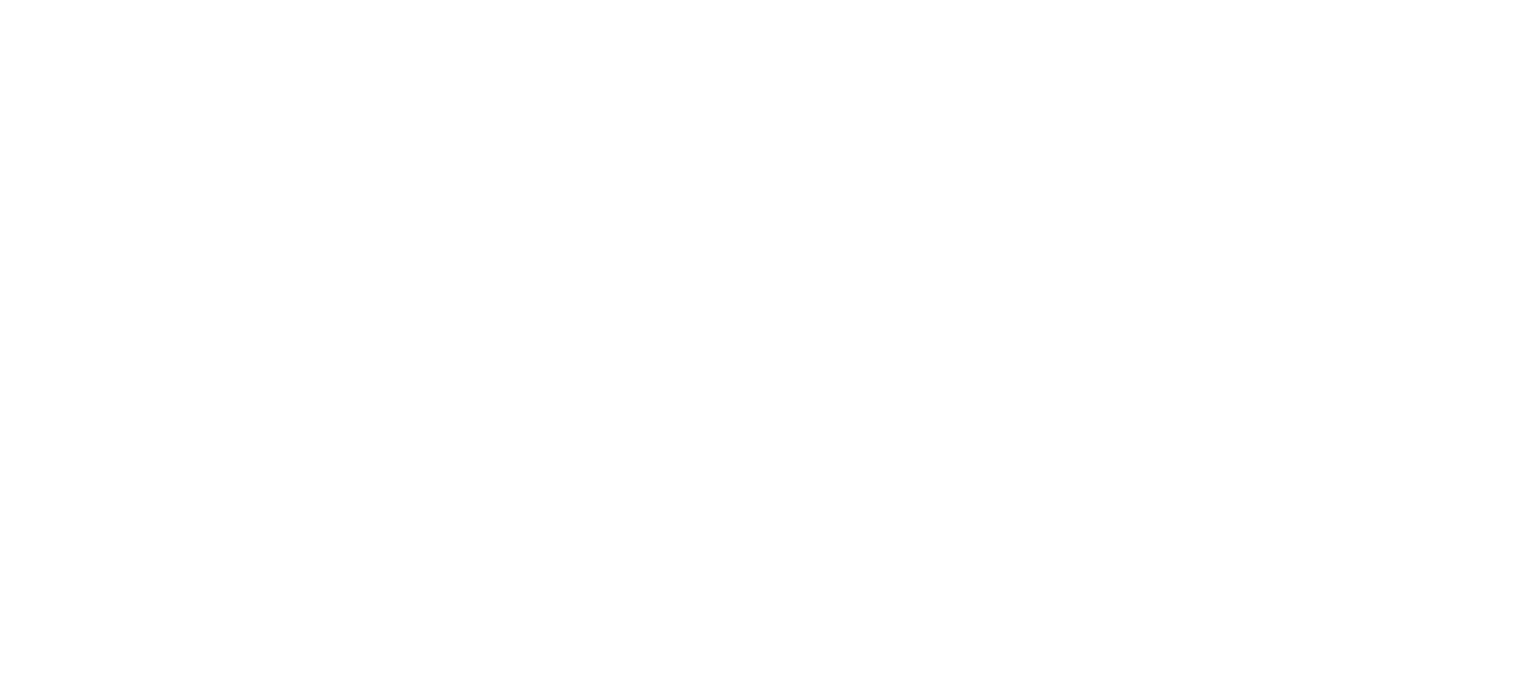 scroll, scrollTop: 0, scrollLeft: 0, axis: both 